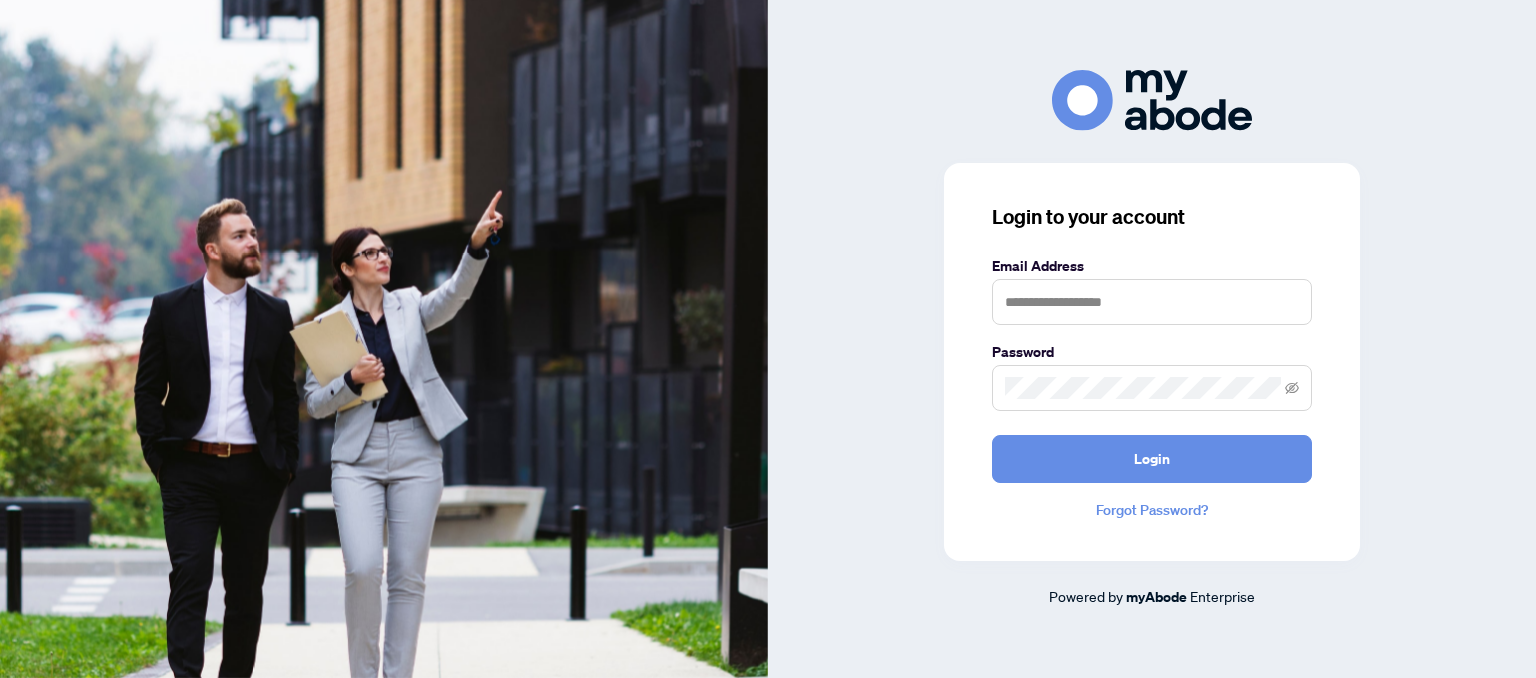 scroll, scrollTop: 0, scrollLeft: 0, axis: both 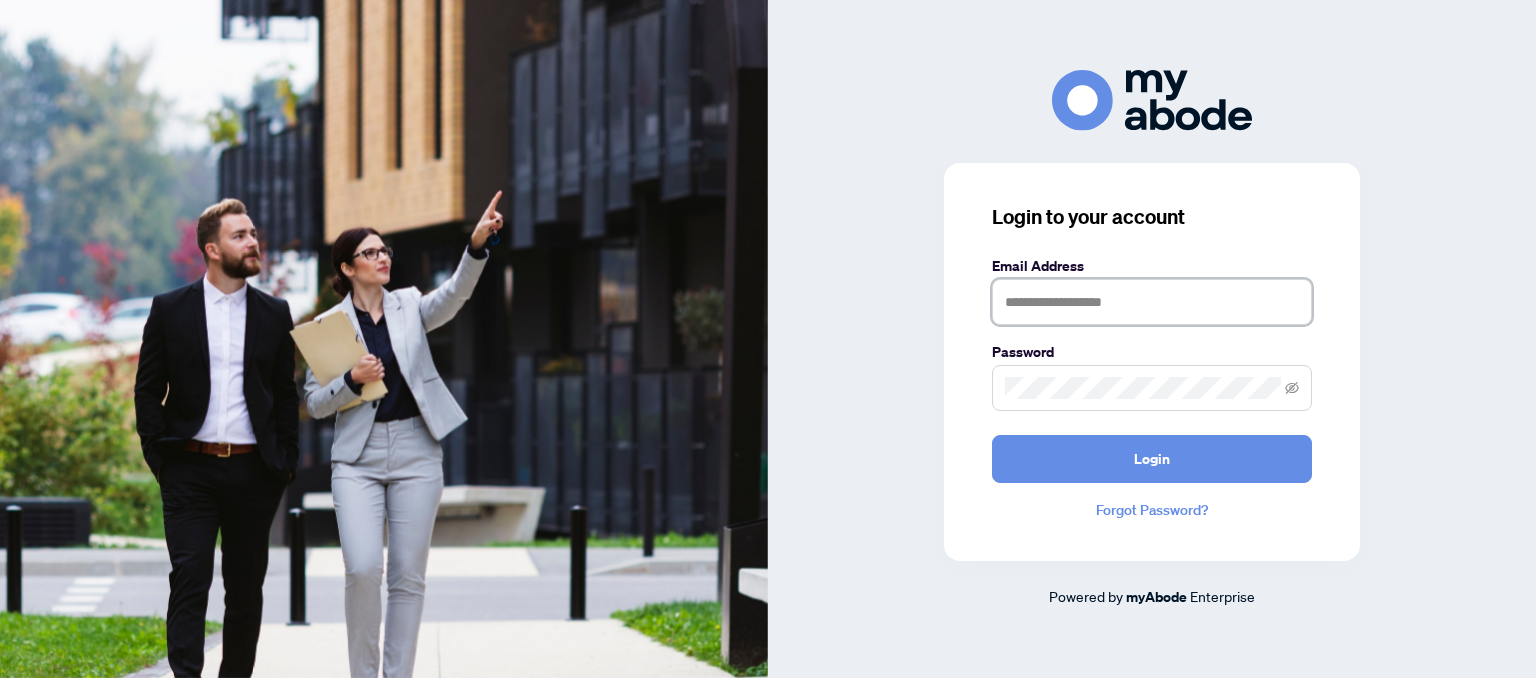 click at bounding box center (1152, 302) 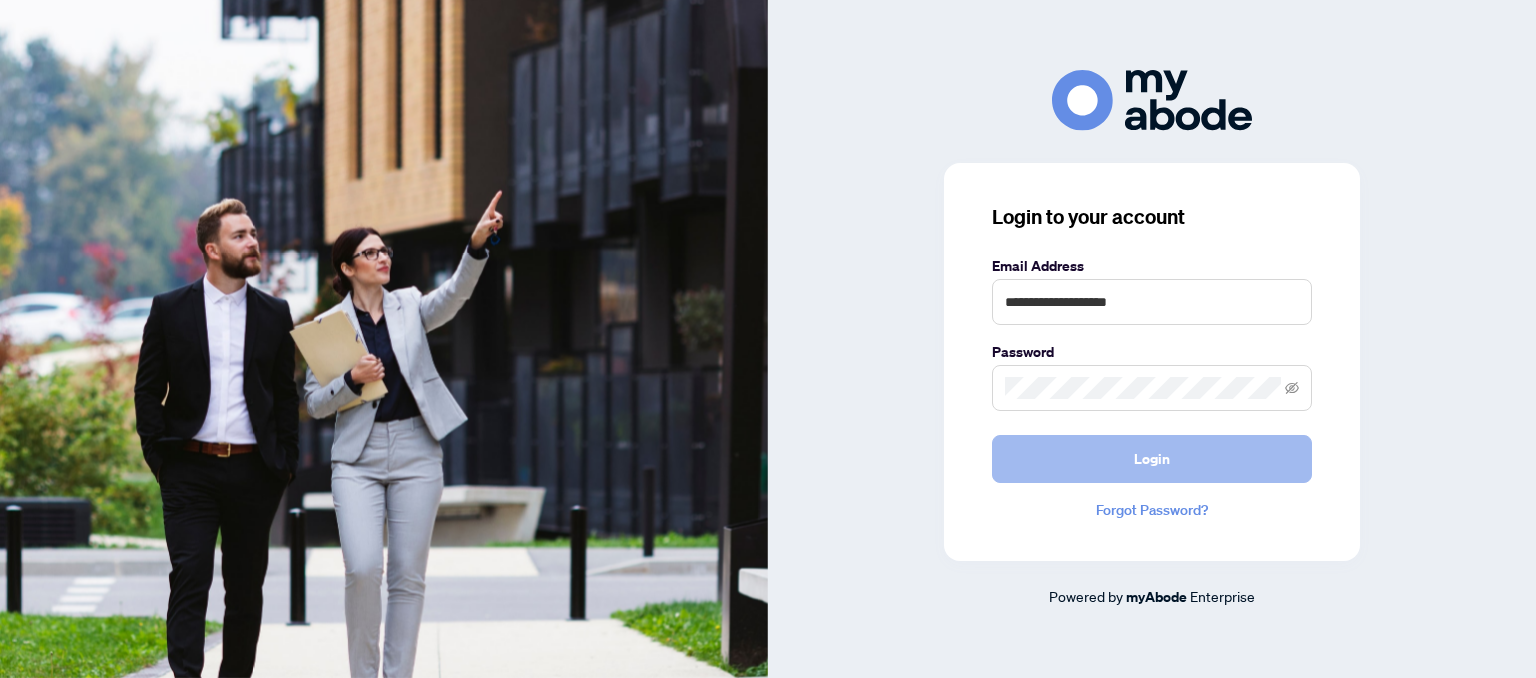 click on "Login" at bounding box center (1152, 459) 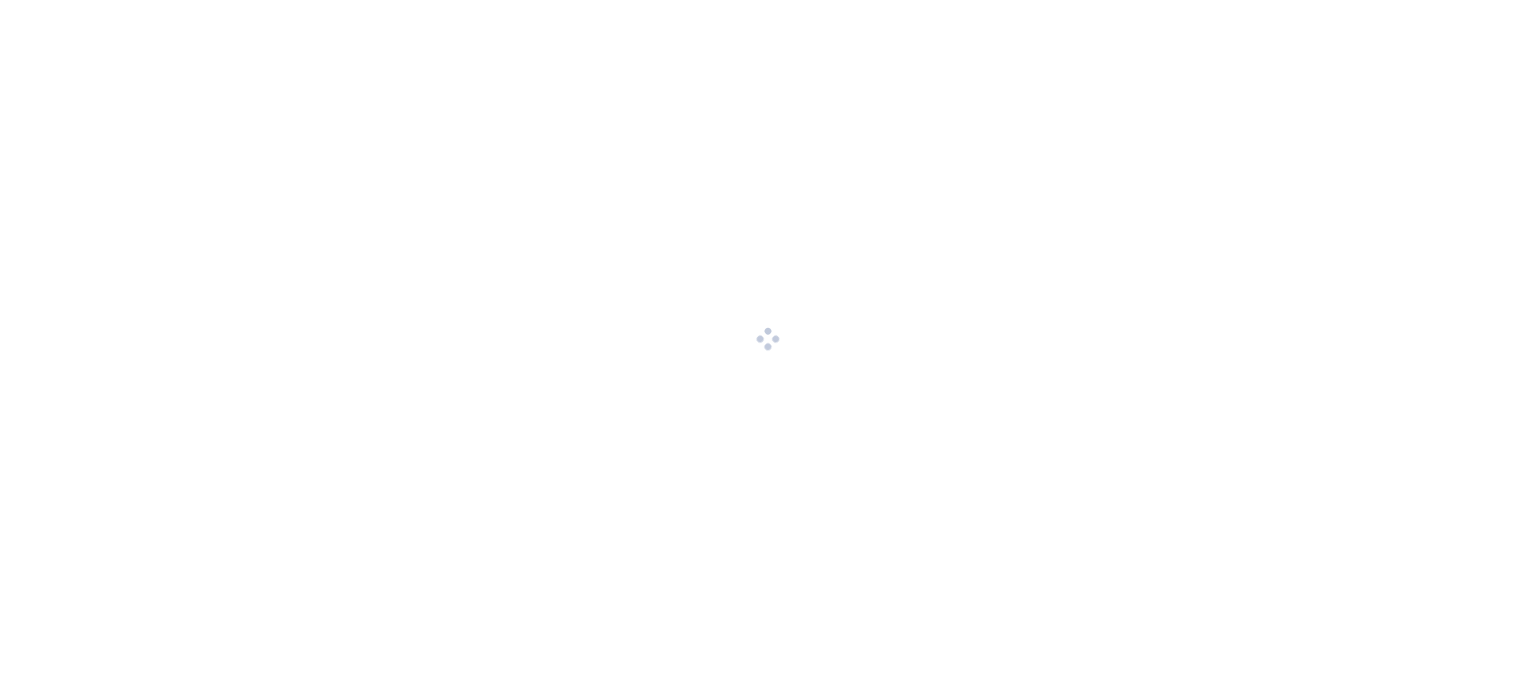 scroll, scrollTop: 0, scrollLeft: 0, axis: both 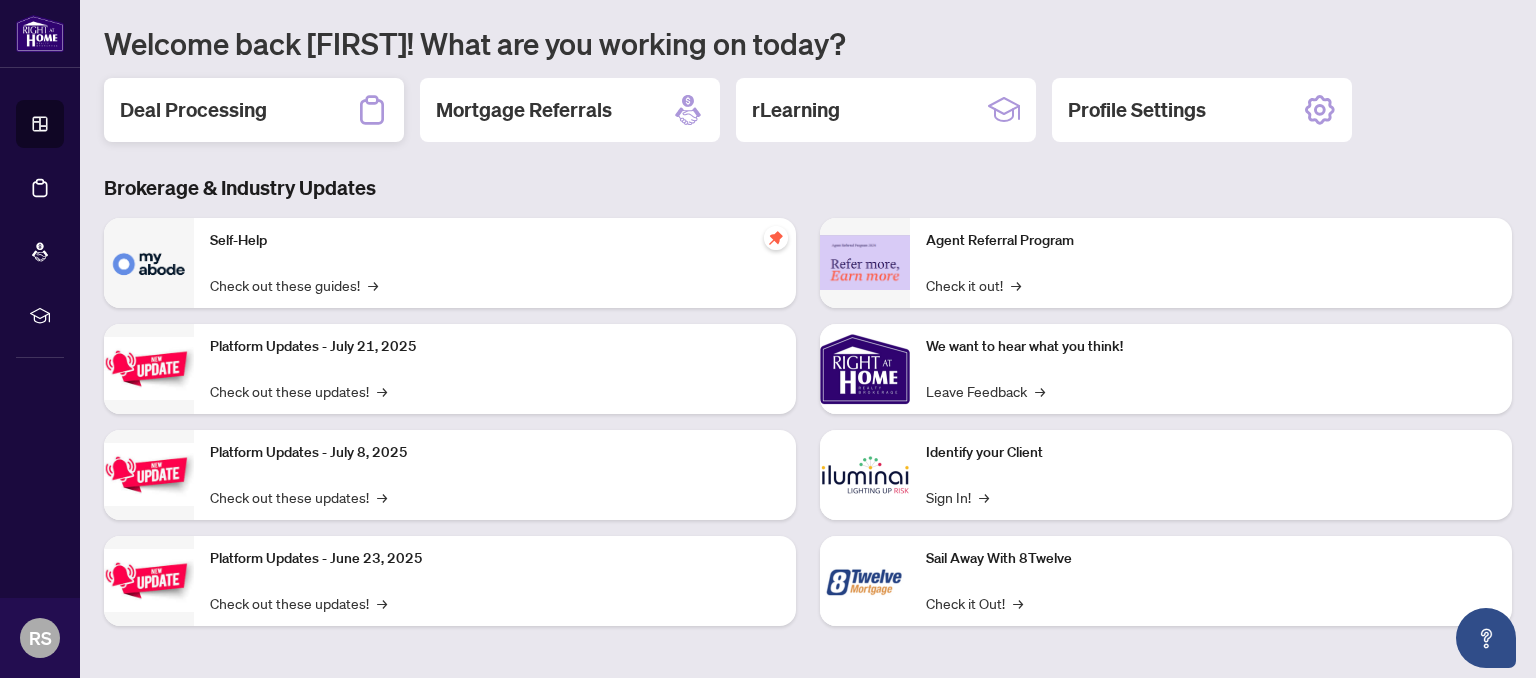 click on "Deal Processing" at bounding box center [254, 110] 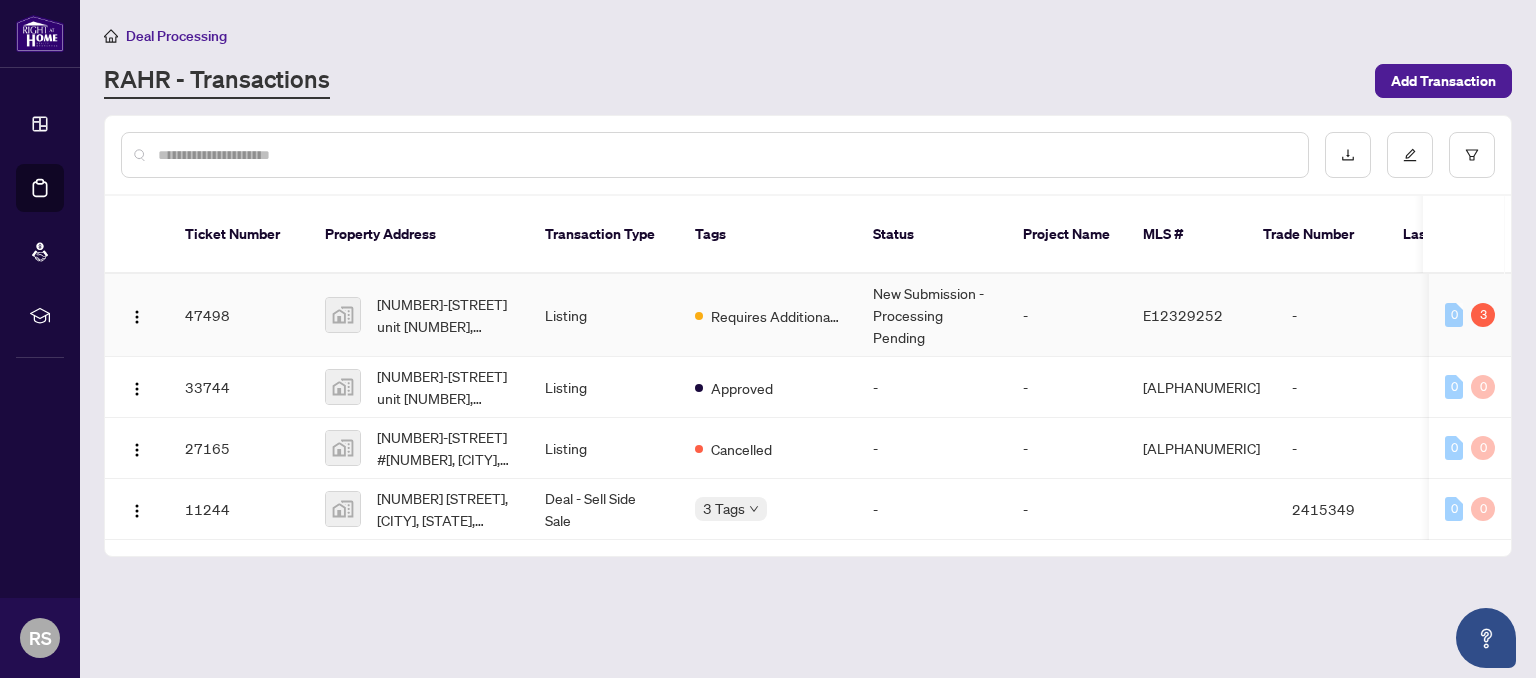 click on "Requires Additional Docs" at bounding box center (768, 315) 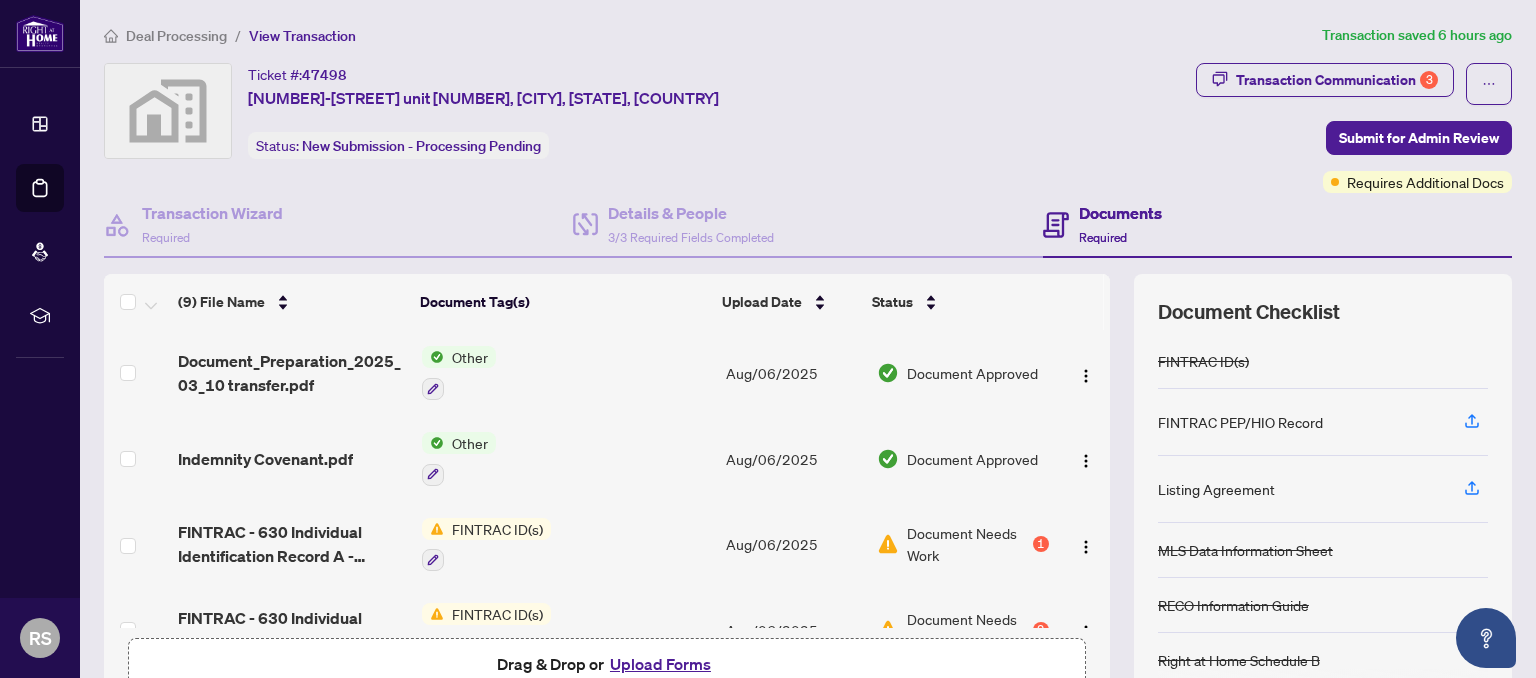 scroll, scrollTop: 100, scrollLeft: 0, axis: vertical 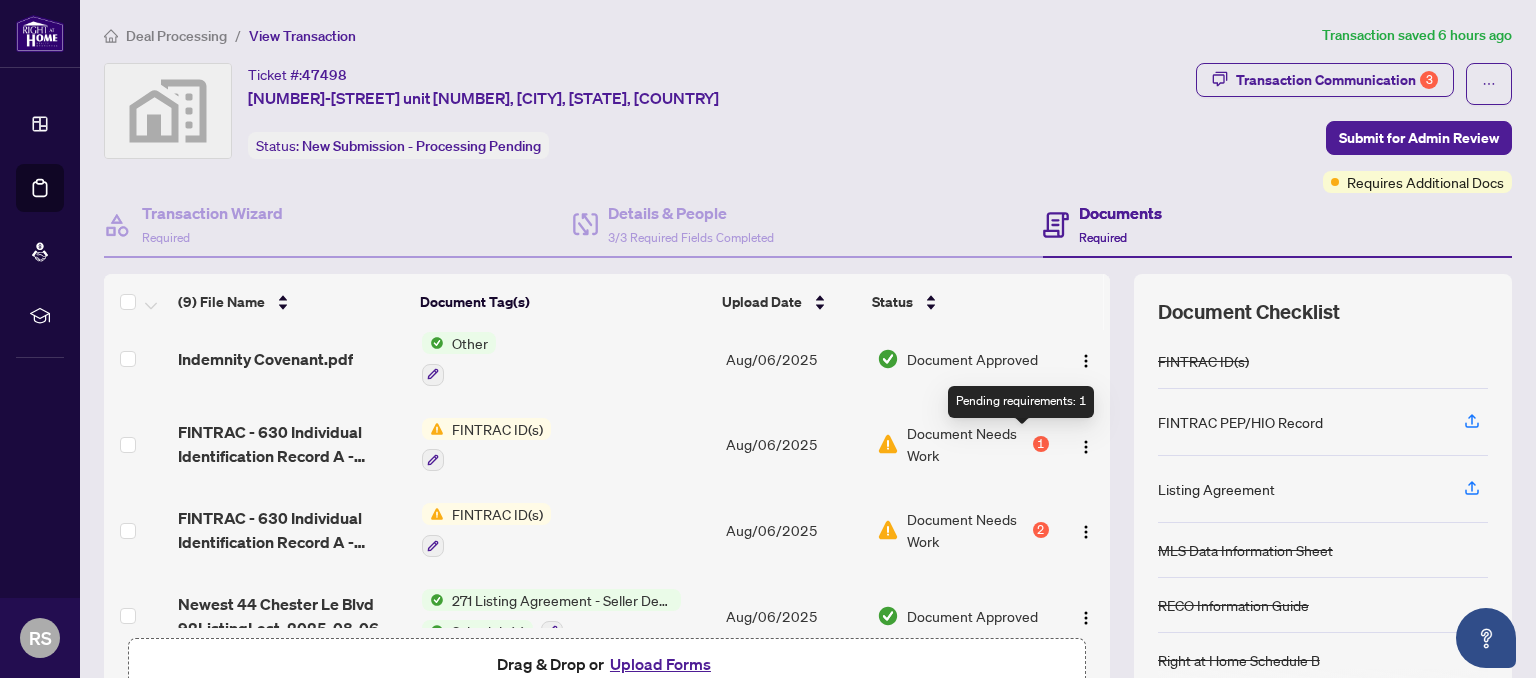 click on "1" at bounding box center [1041, 444] 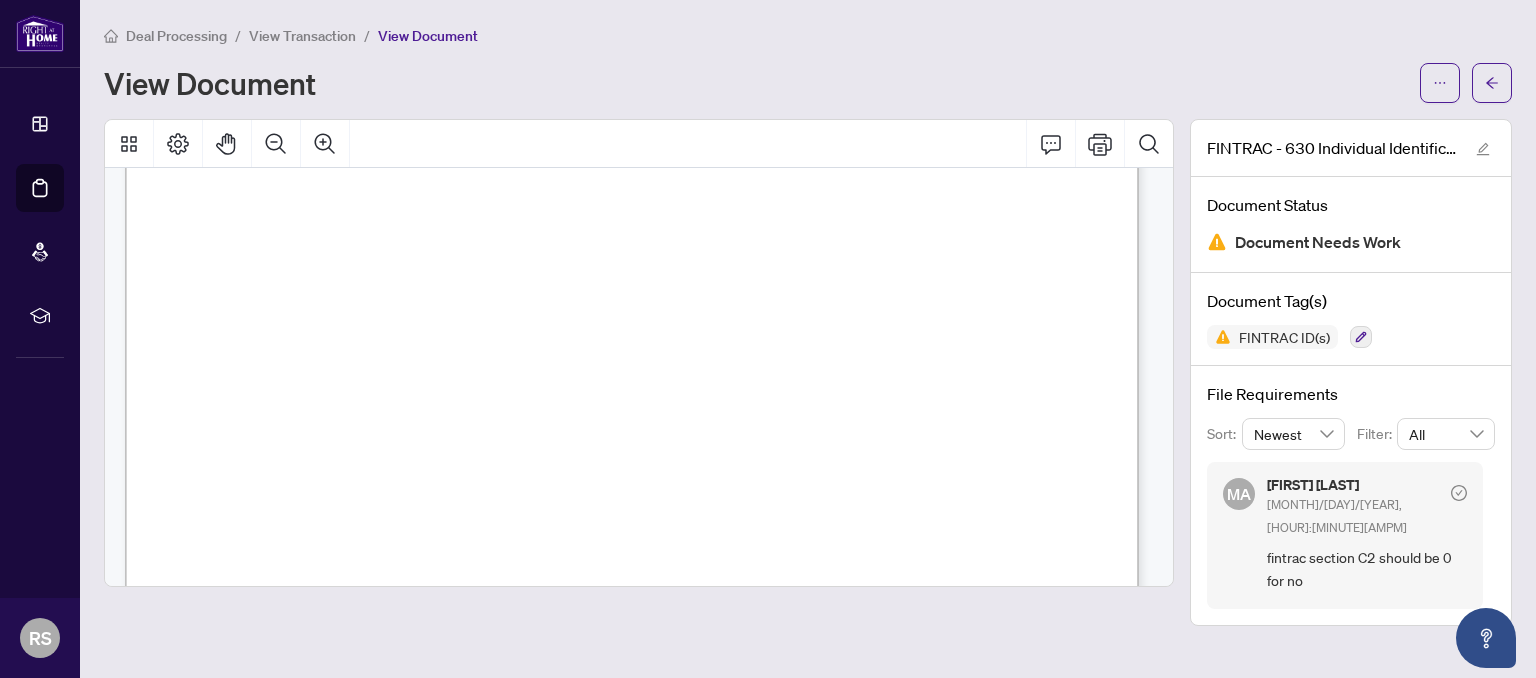 scroll, scrollTop: 3400, scrollLeft: 0, axis: vertical 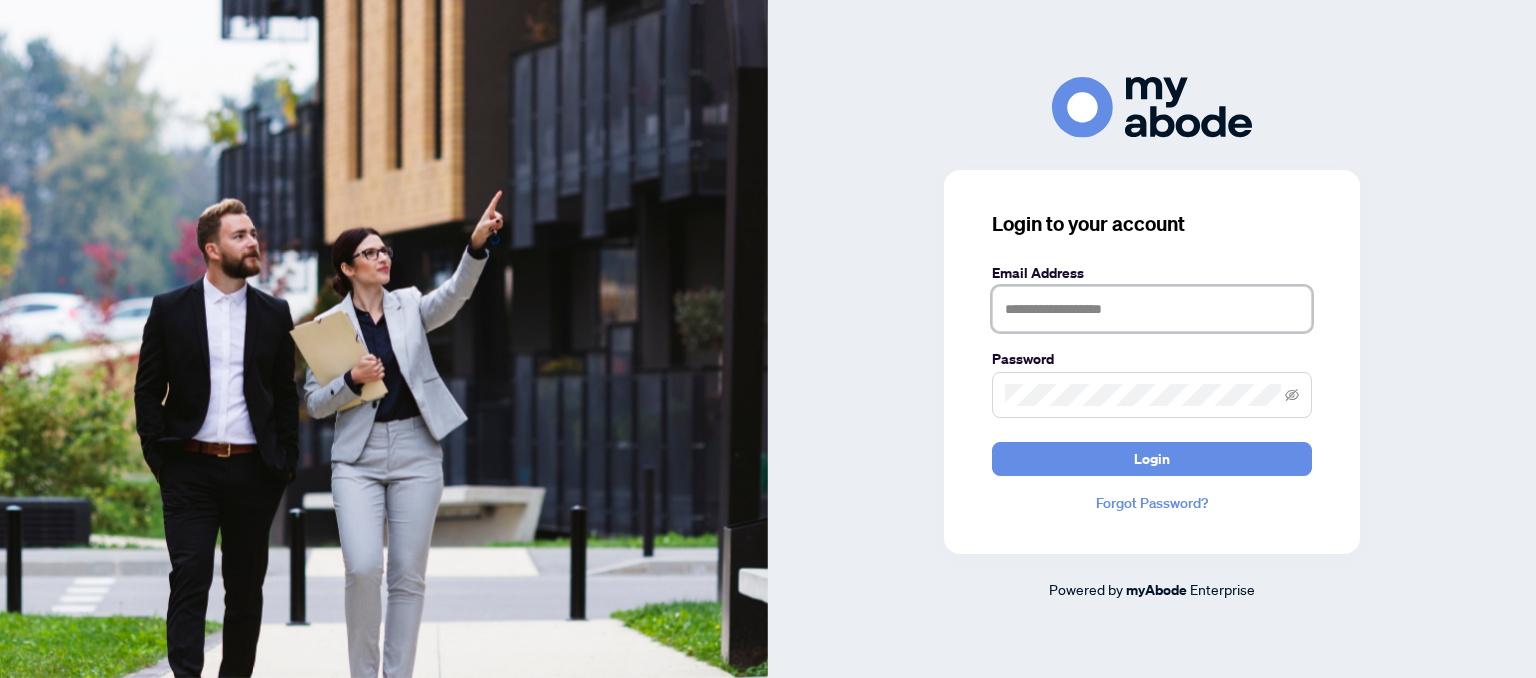click at bounding box center [1152, 309] 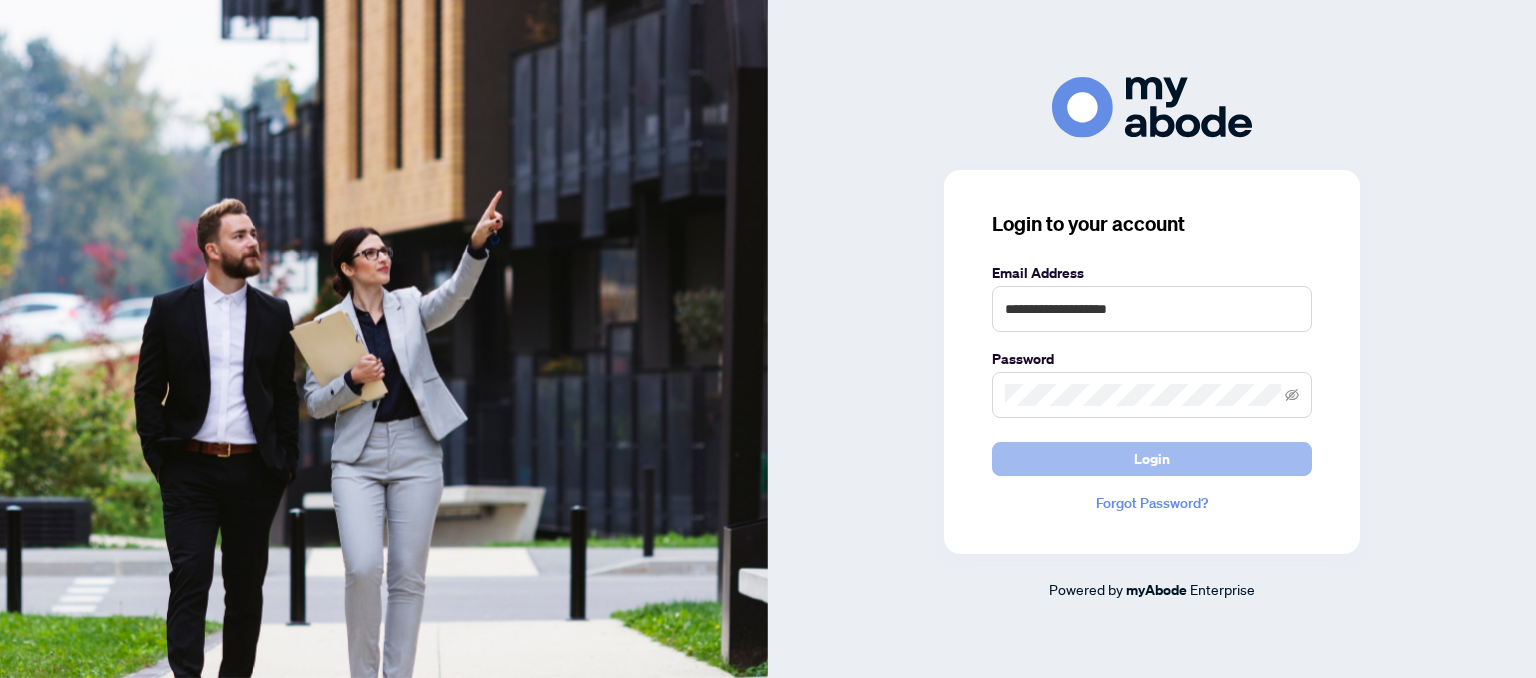 click on "Login" at bounding box center [1152, 459] 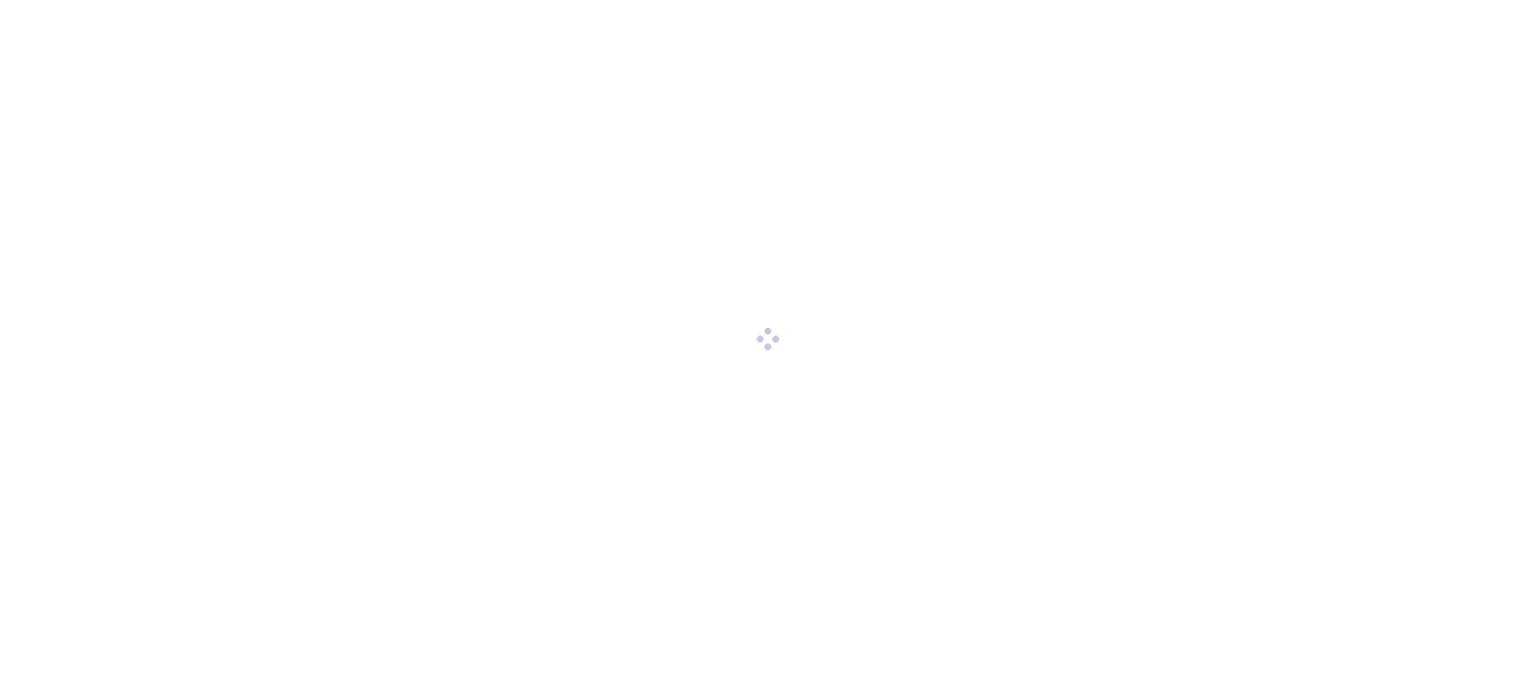 scroll, scrollTop: 0, scrollLeft: 0, axis: both 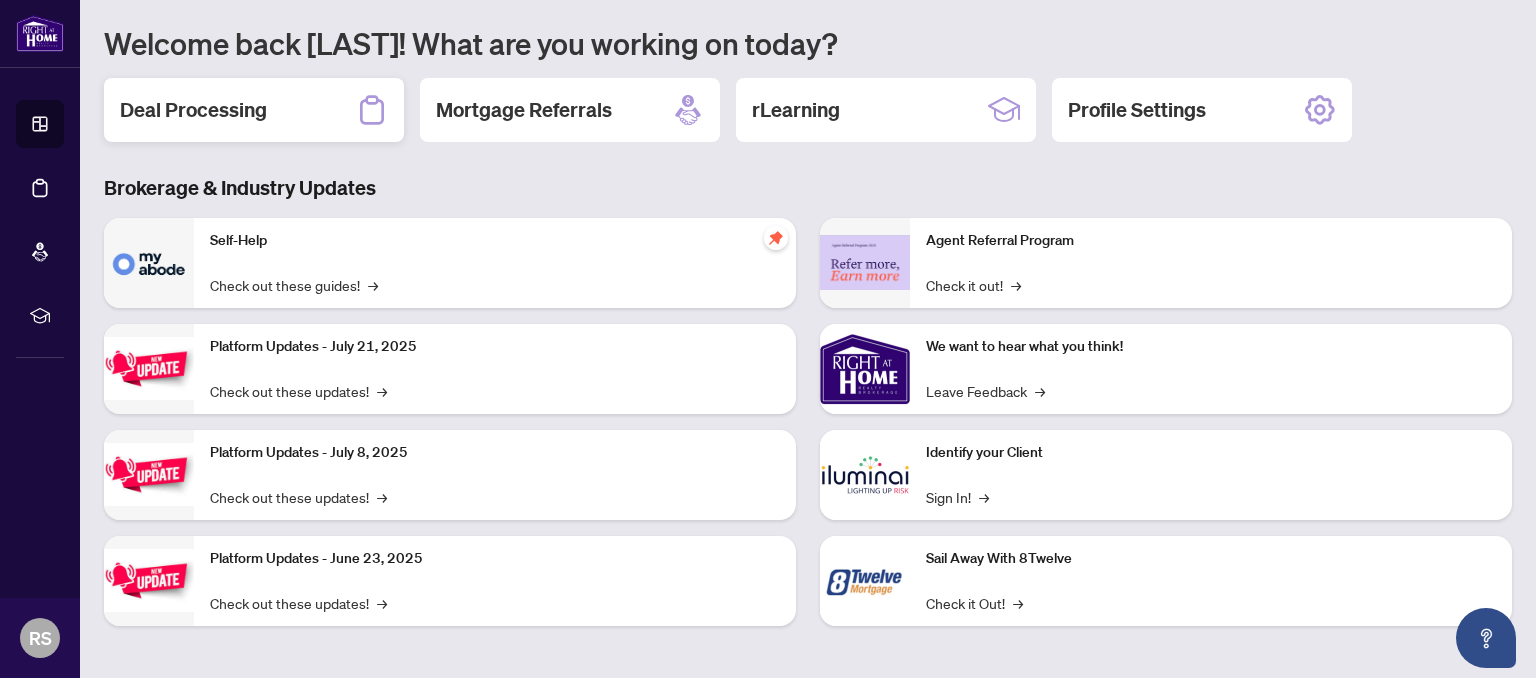 click on "Deal Processing" at bounding box center [193, 110] 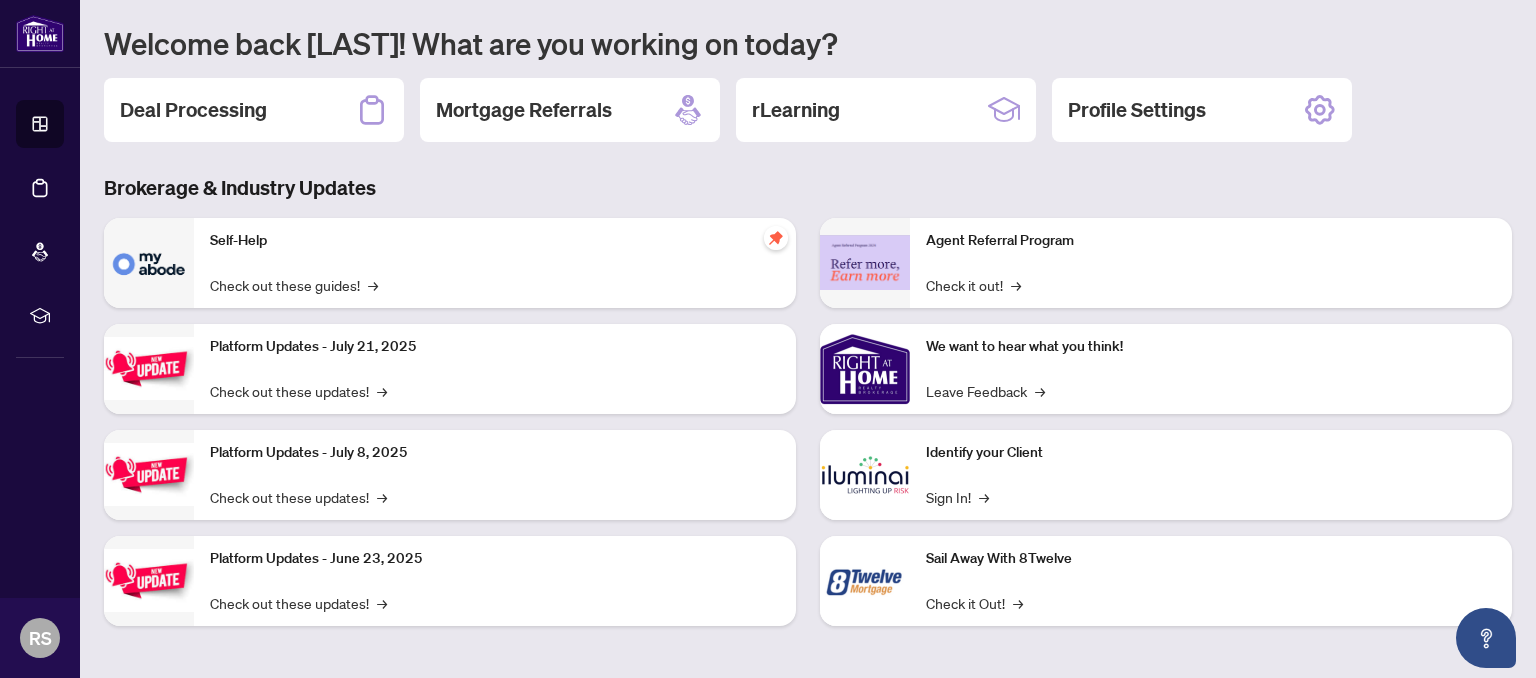 scroll, scrollTop: 0, scrollLeft: 0, axis: both 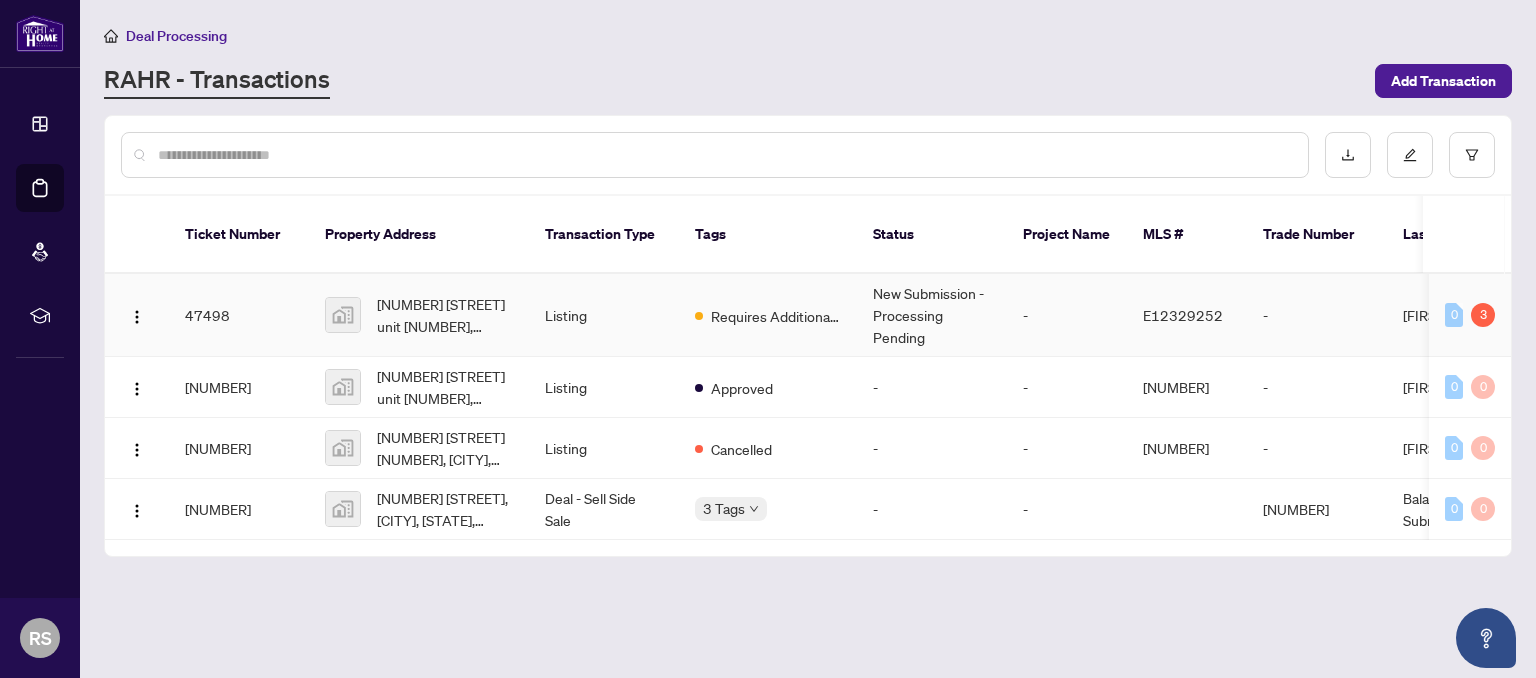 click on "47498" at bounding box center (239, 315) 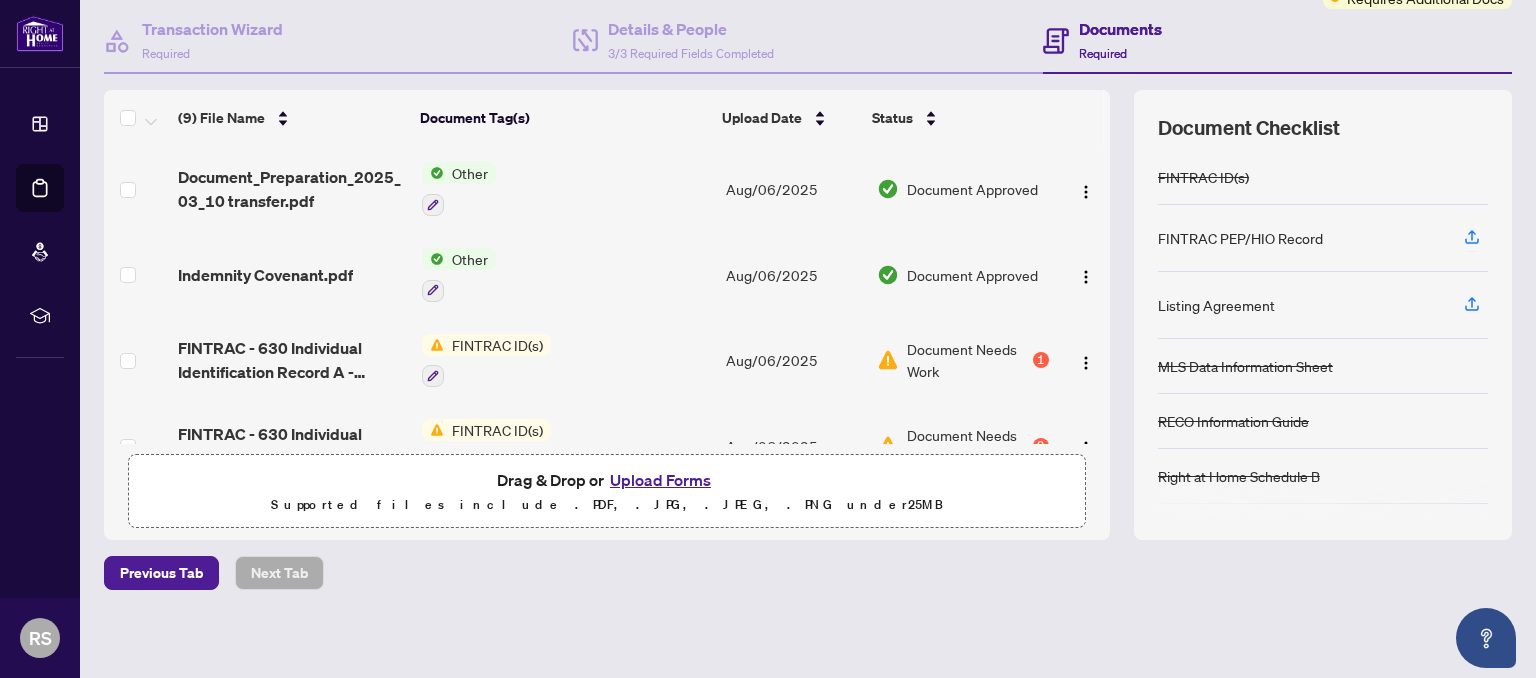 scroll, scrollTop: 187, scrollLeft: 0, axis: vertical 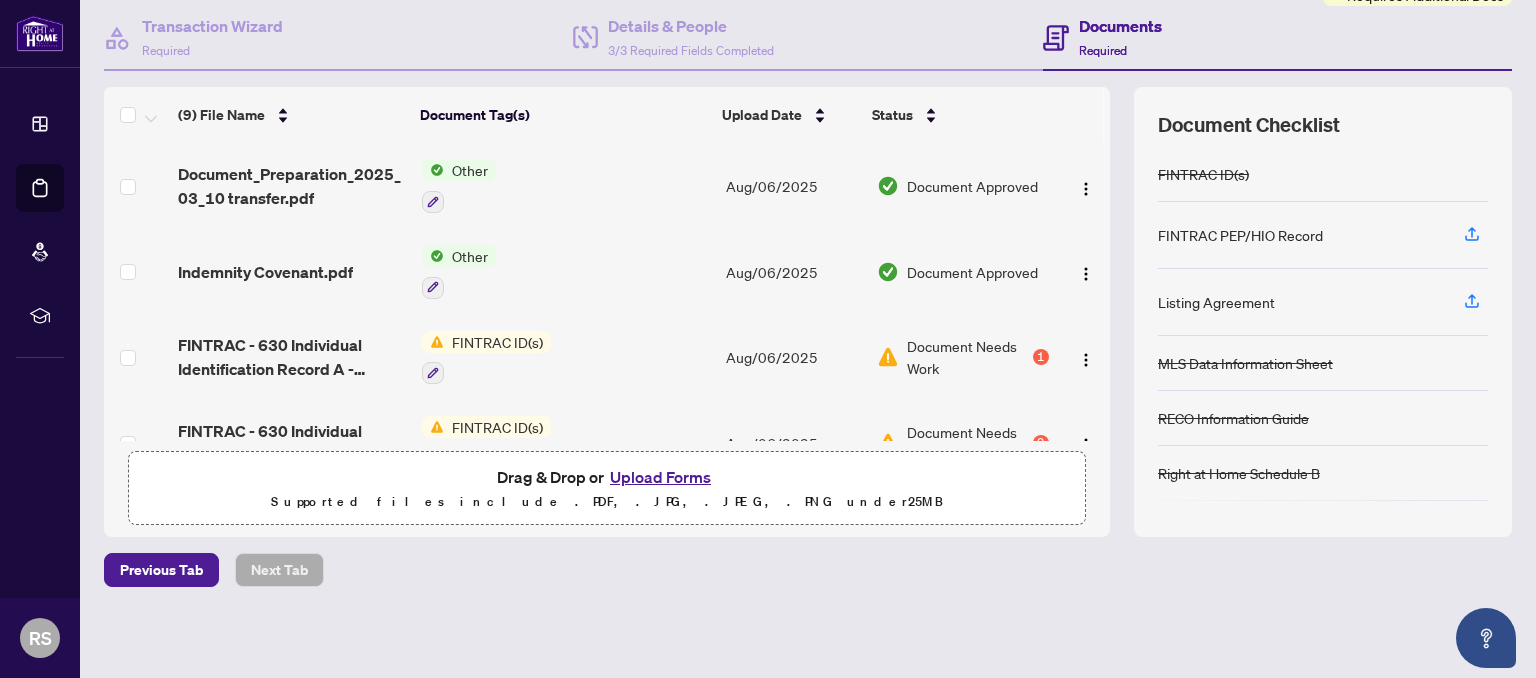 click on "Upload Forms" at bounding box center [660, 477] 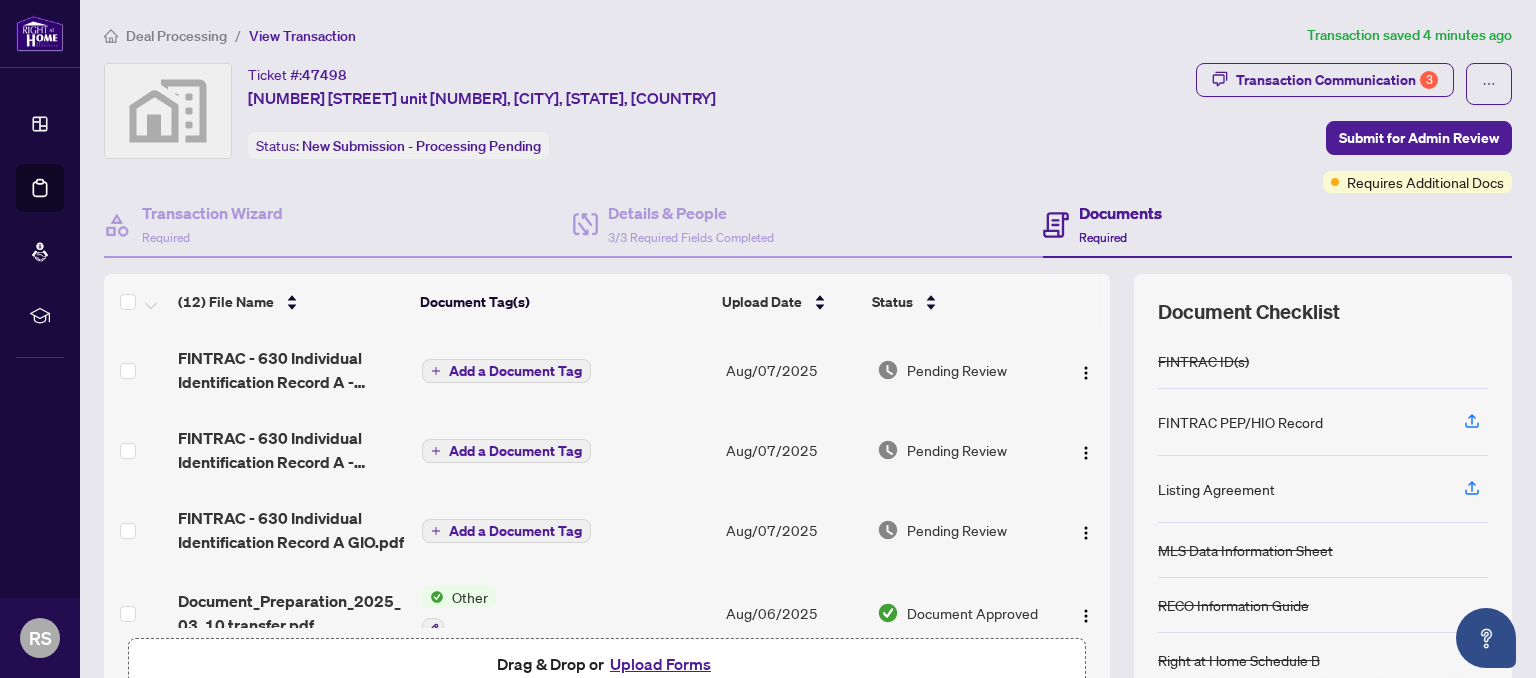 scroll, scrollTop: 0, scrollLeft: 0, axis: both 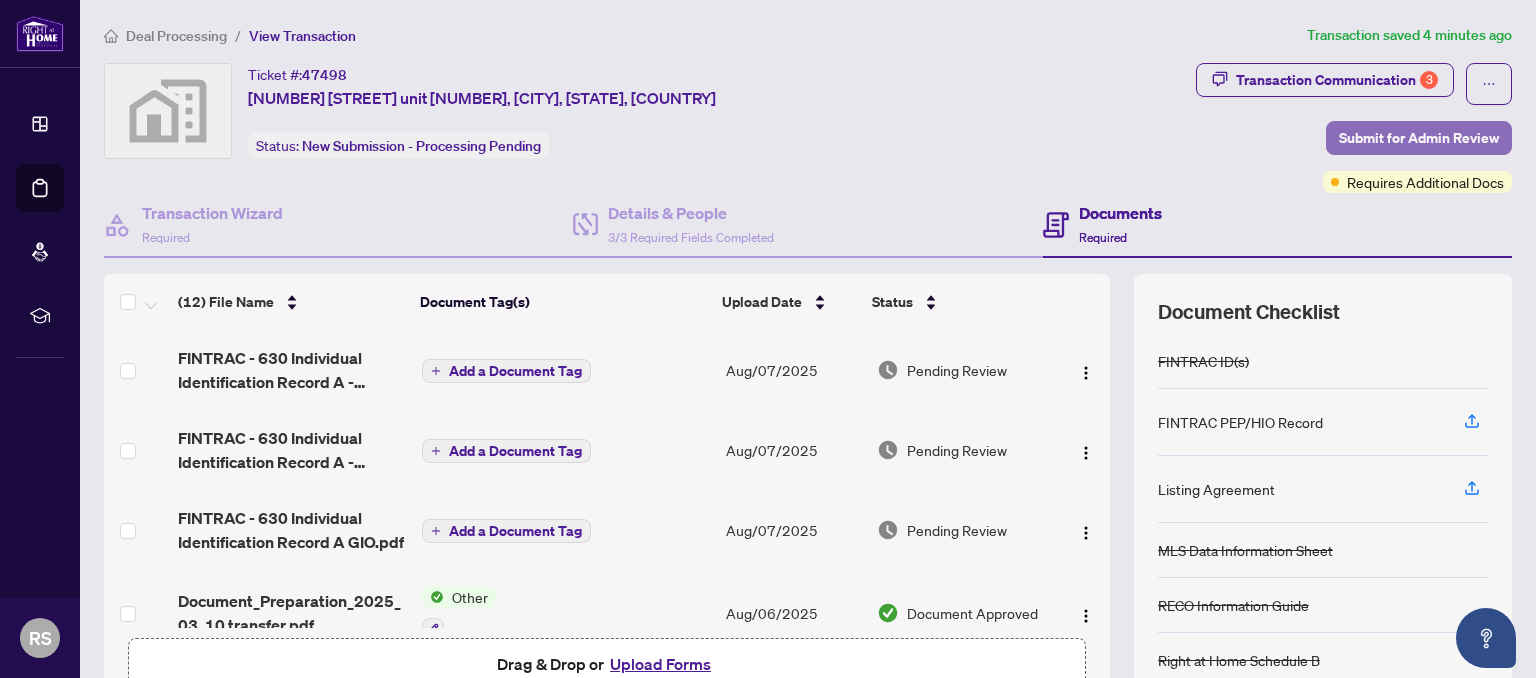 click on "Submit for Admin Review" at bounding box center [1419, 138] 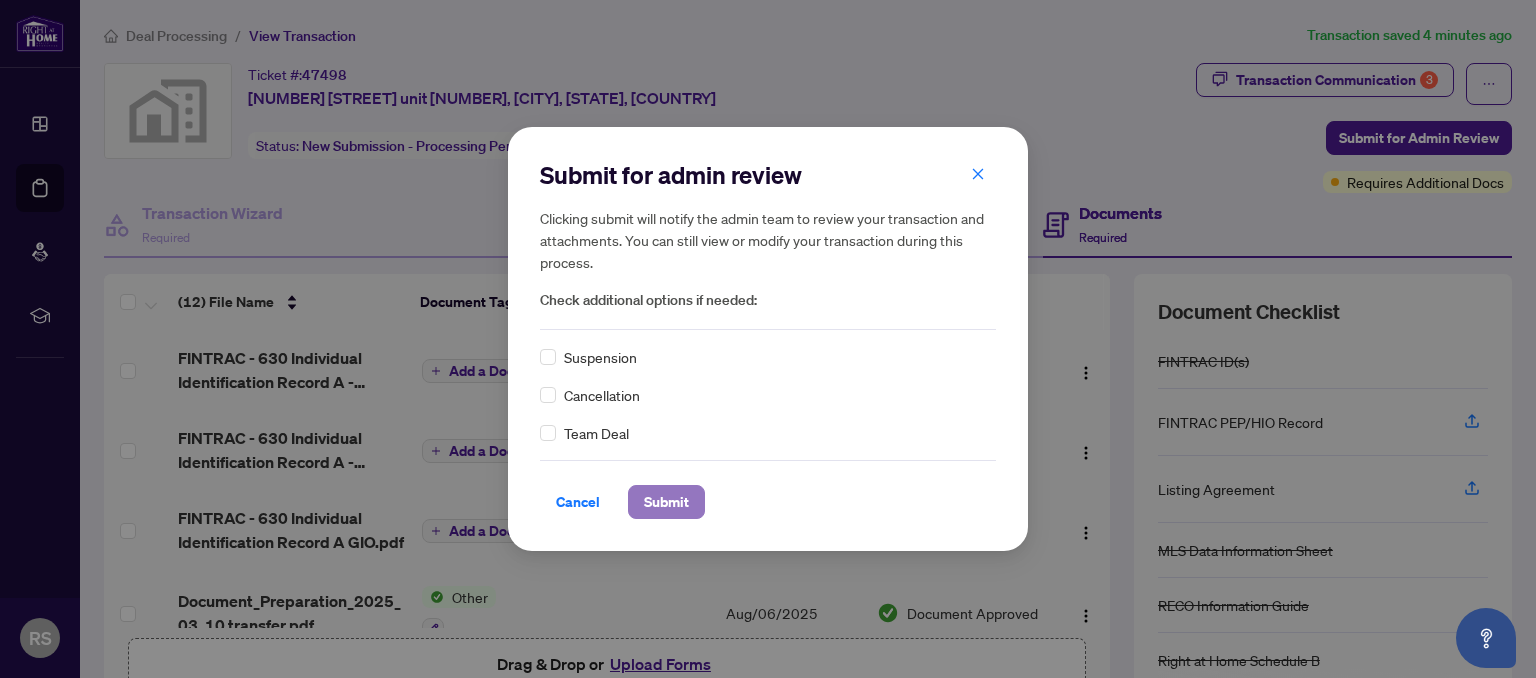 click on "Submit" at bounding box center (666, 502) 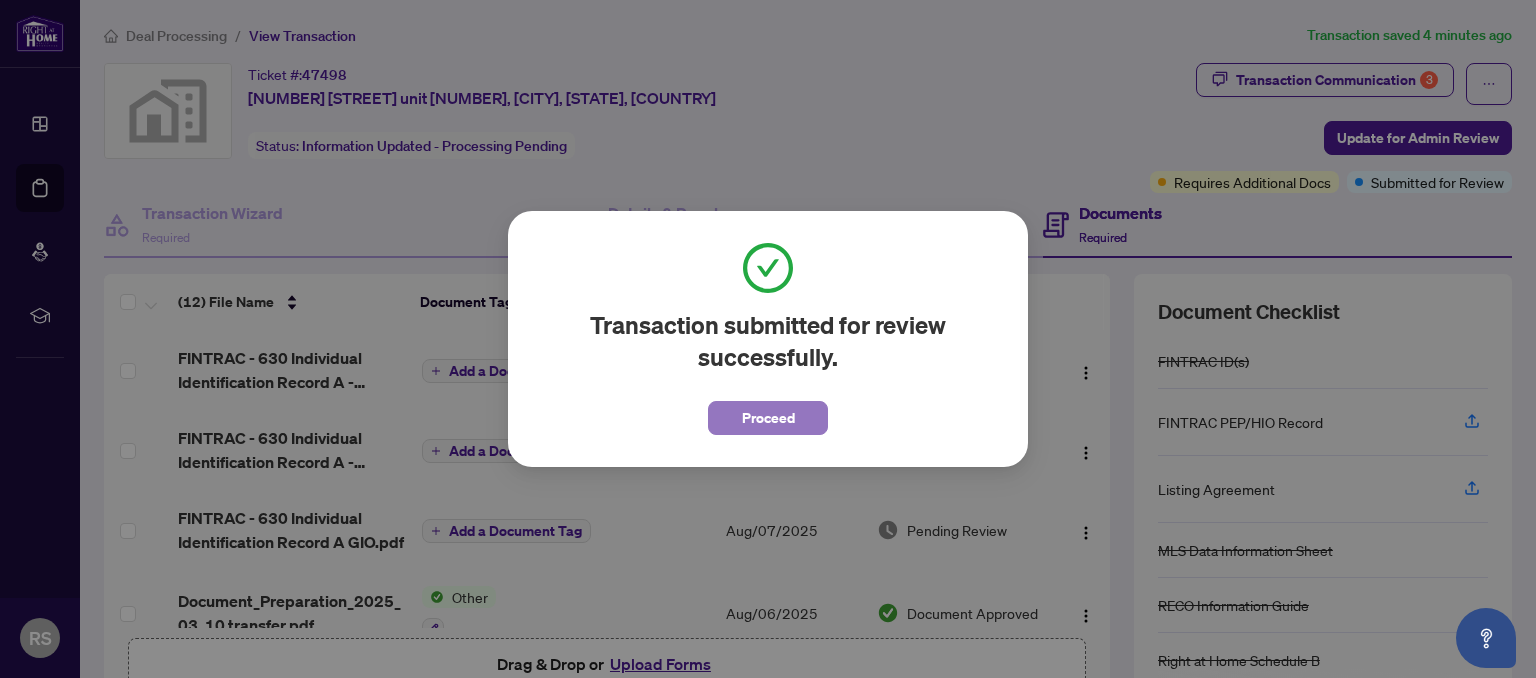 click on "Proceed" at bounding box center [768, 418] 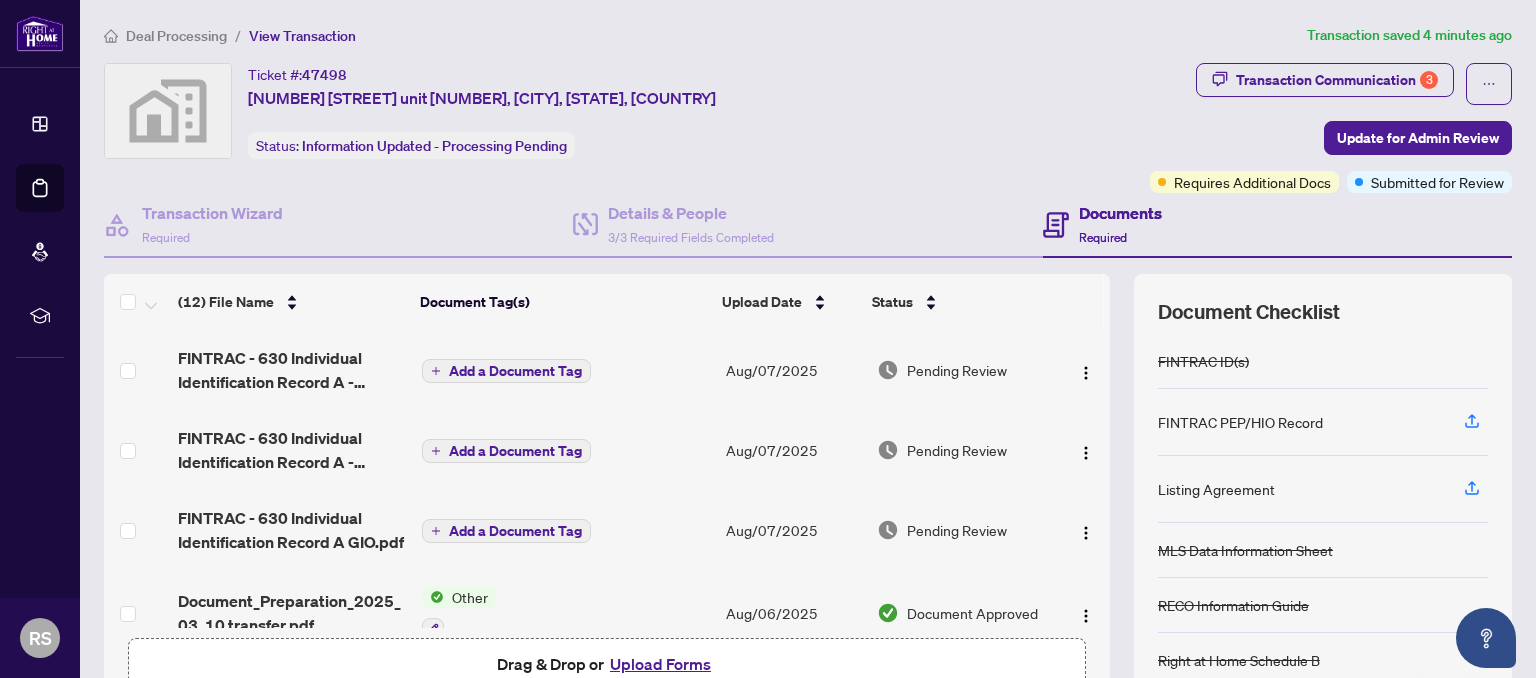 click on "Ticket #: [NUMBER] [NUMBER] [STREET] unit [NUMBER], [CITY], [STATE], [COUNTRY] Status: Information Updated - Processing Pending" at bounding box center (623, 111) 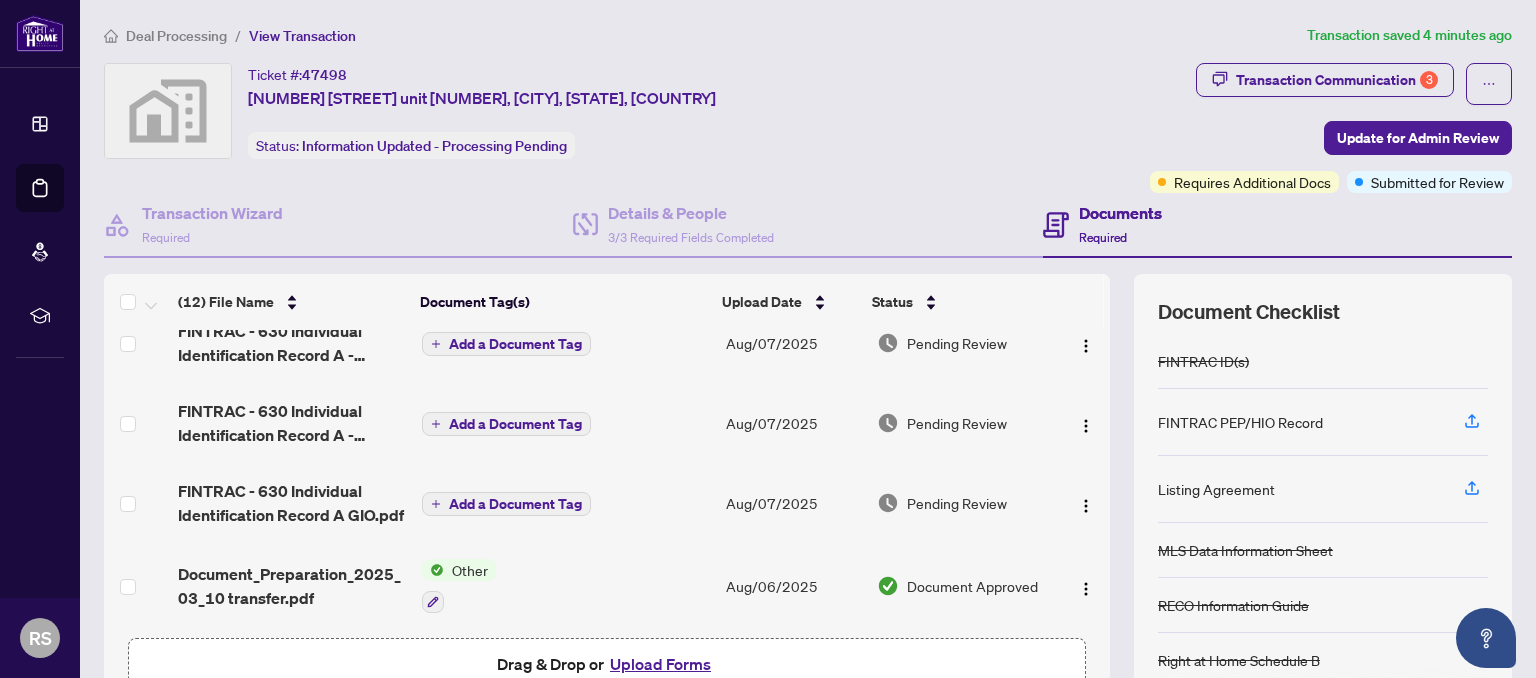 scroll, scrollTop: 0, scrollLeft: 0, axis: both 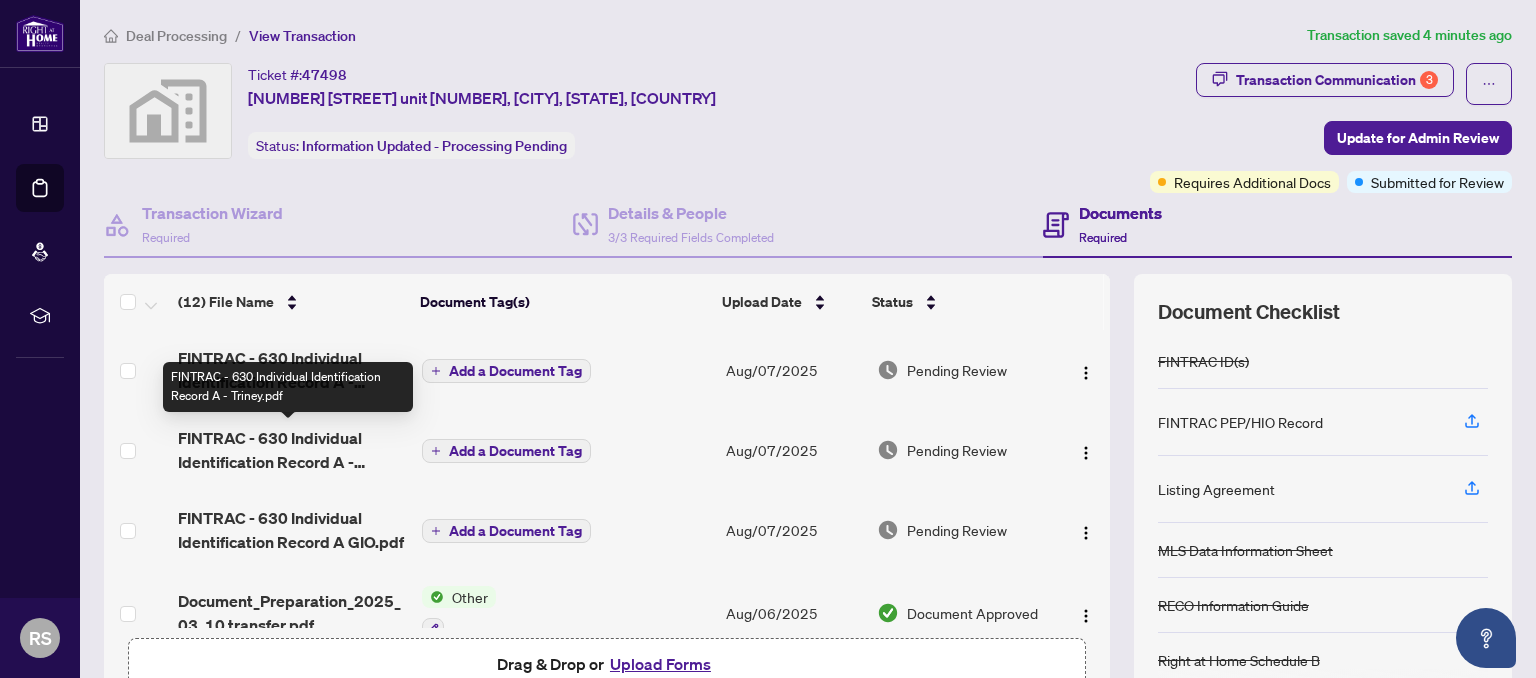 click on "FINTRAC - 630 Individual Identification Record A - MAGDA1.pdf" at bounding box center (291, 370) 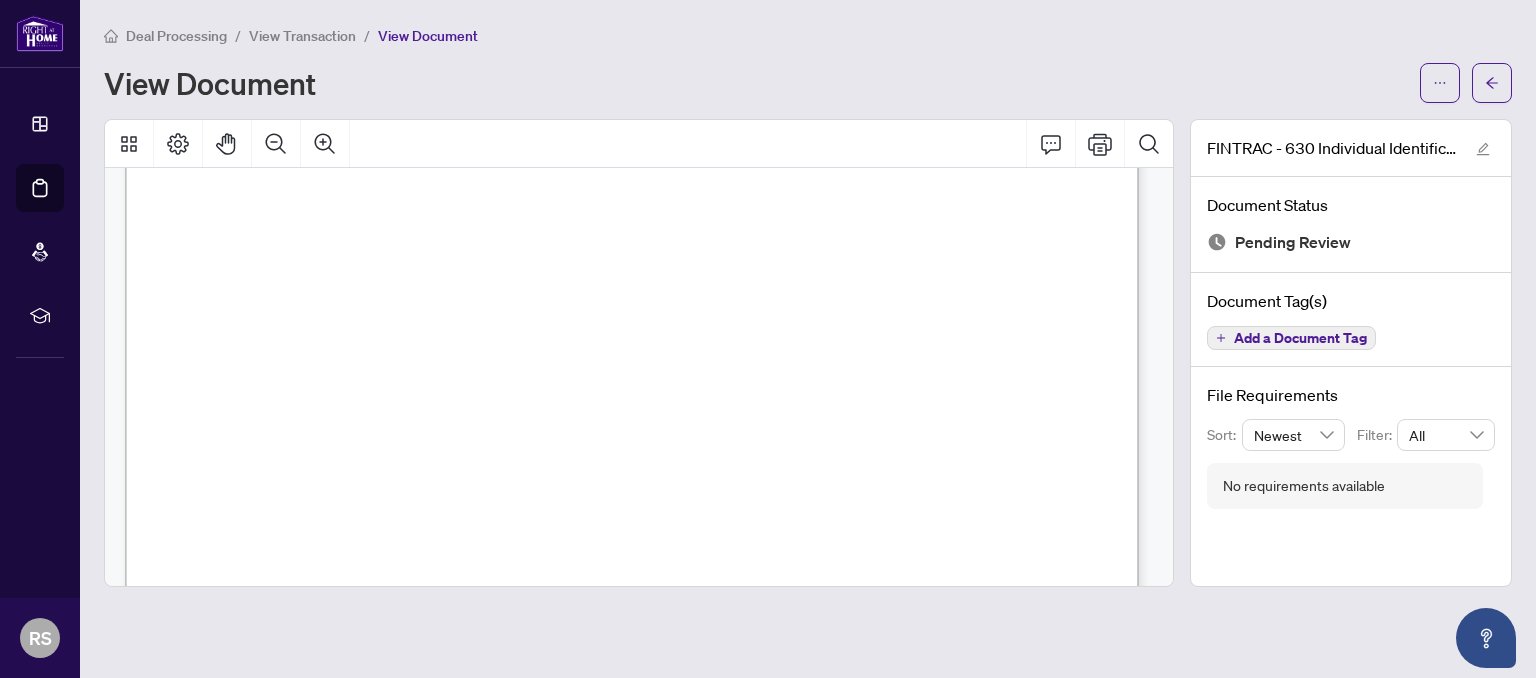 scroll, scrollTop: 0, scrollLeft: 0, axis: both 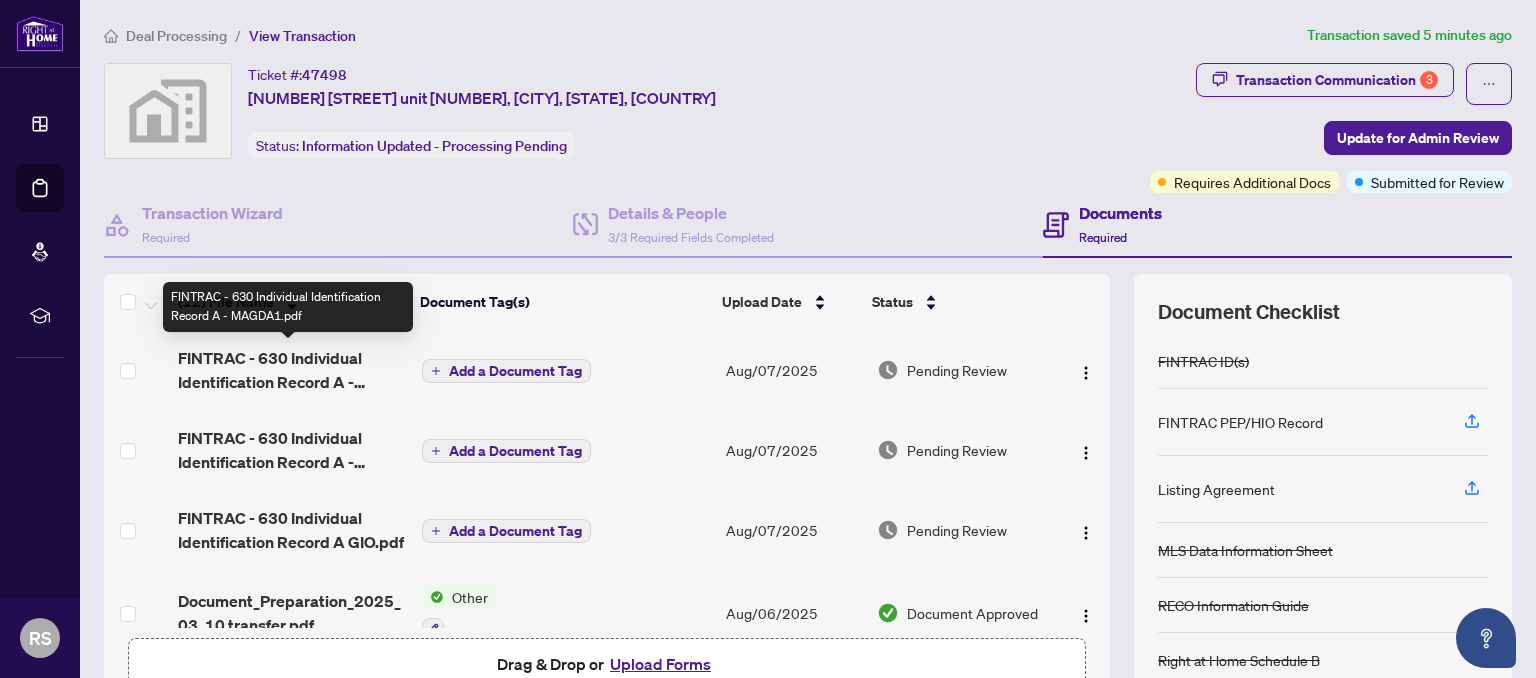 click on "FINTRAC - 630 Individual Identification Record A - MAGDA1.pdf" at bounding box center (291, 370) 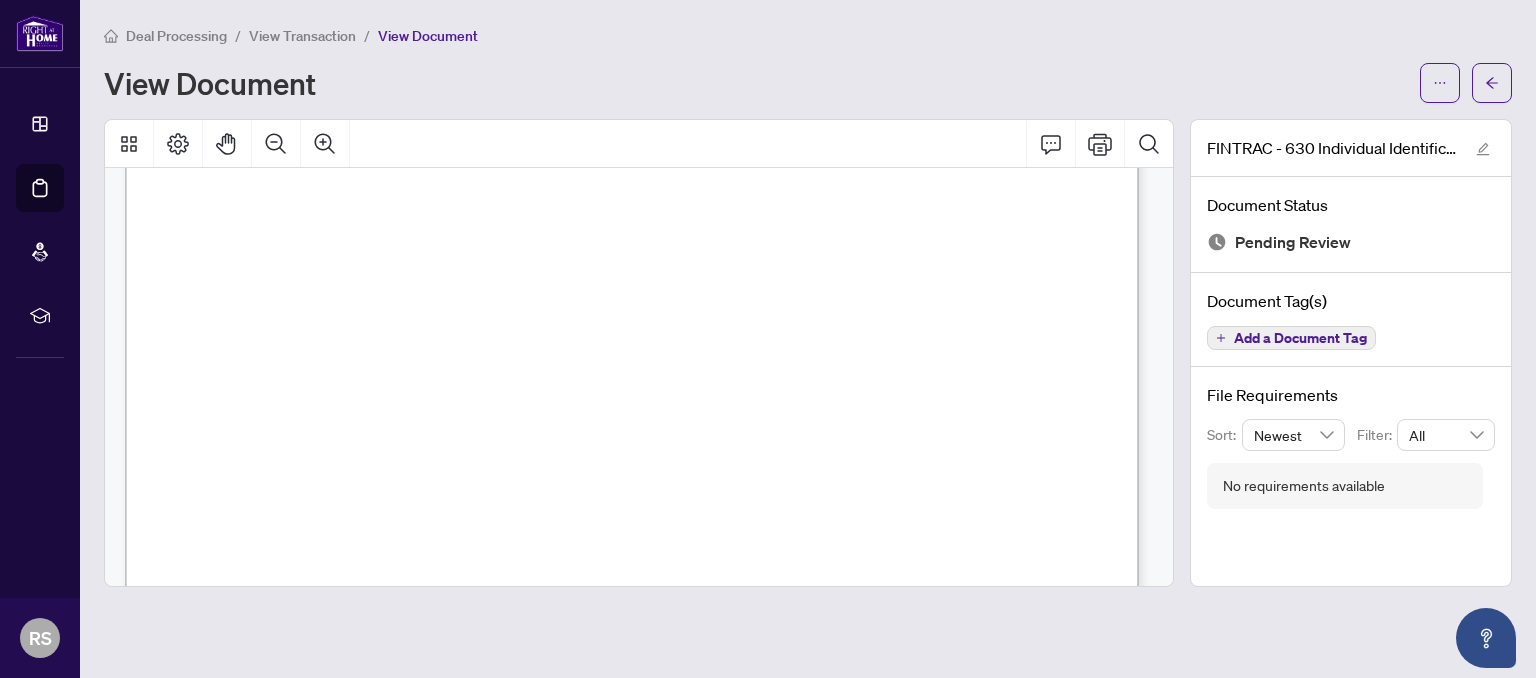 scroll, scrollTop: 400, scrollLeft: 0, axis: vertical 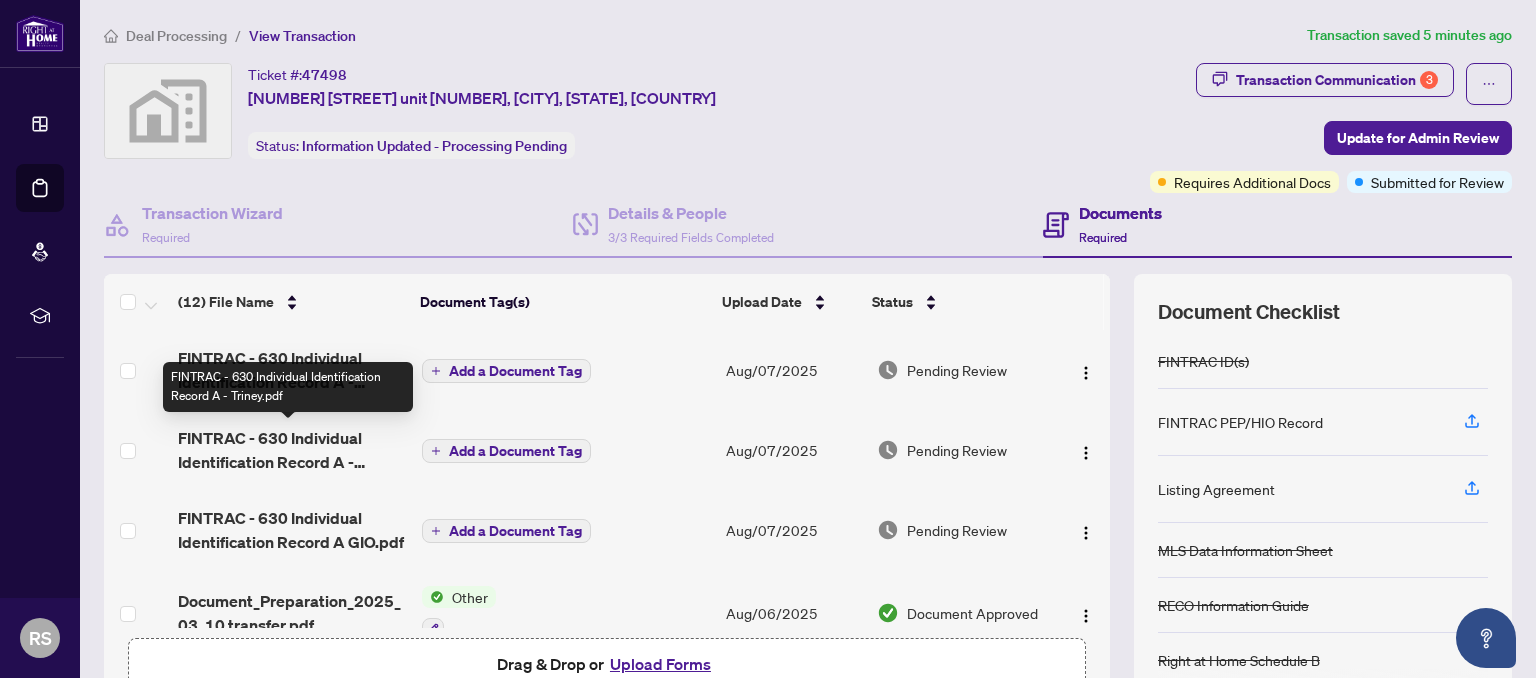 click on "FINTRAC - 630 Individual Identification Record A - Triney.pdf" at bounding box center (291, 450) 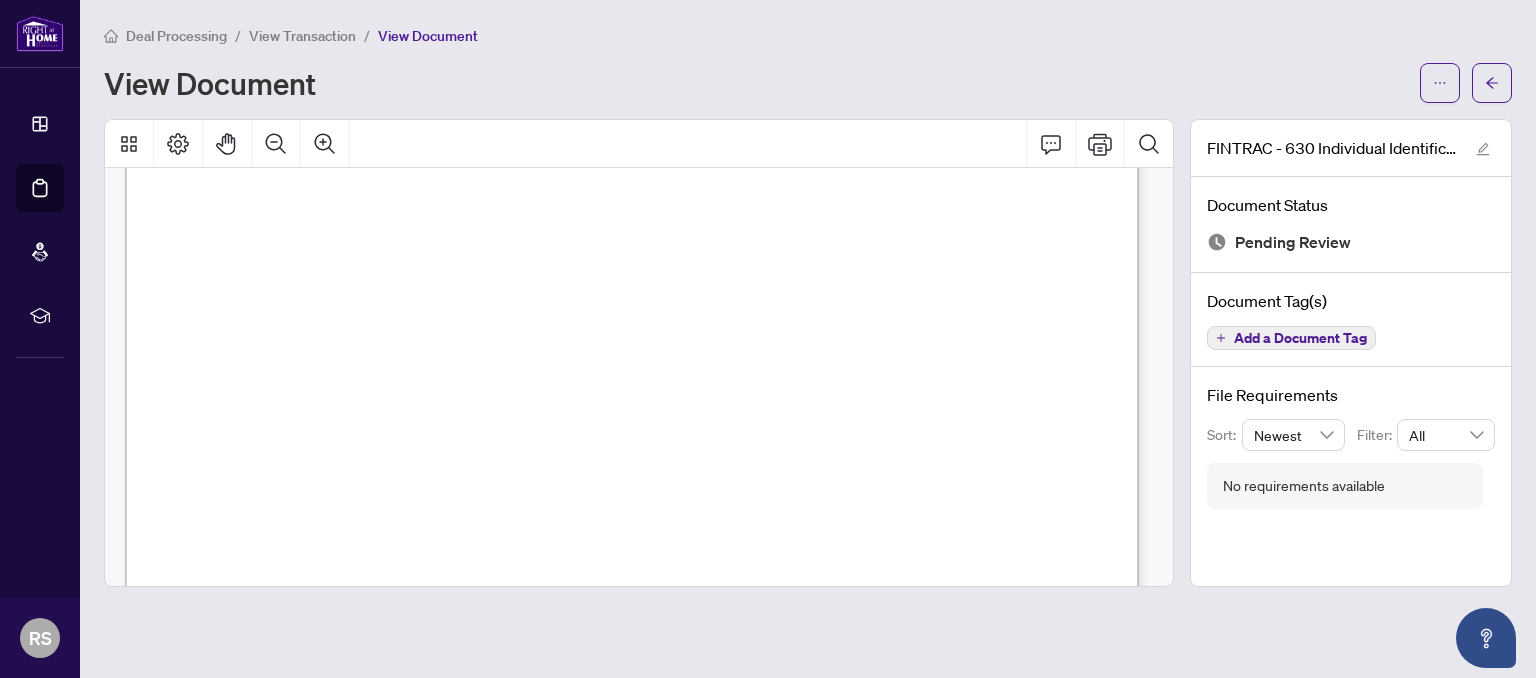 scroll, scrollTop: 200, scrollLeft: 0, axis: vertical 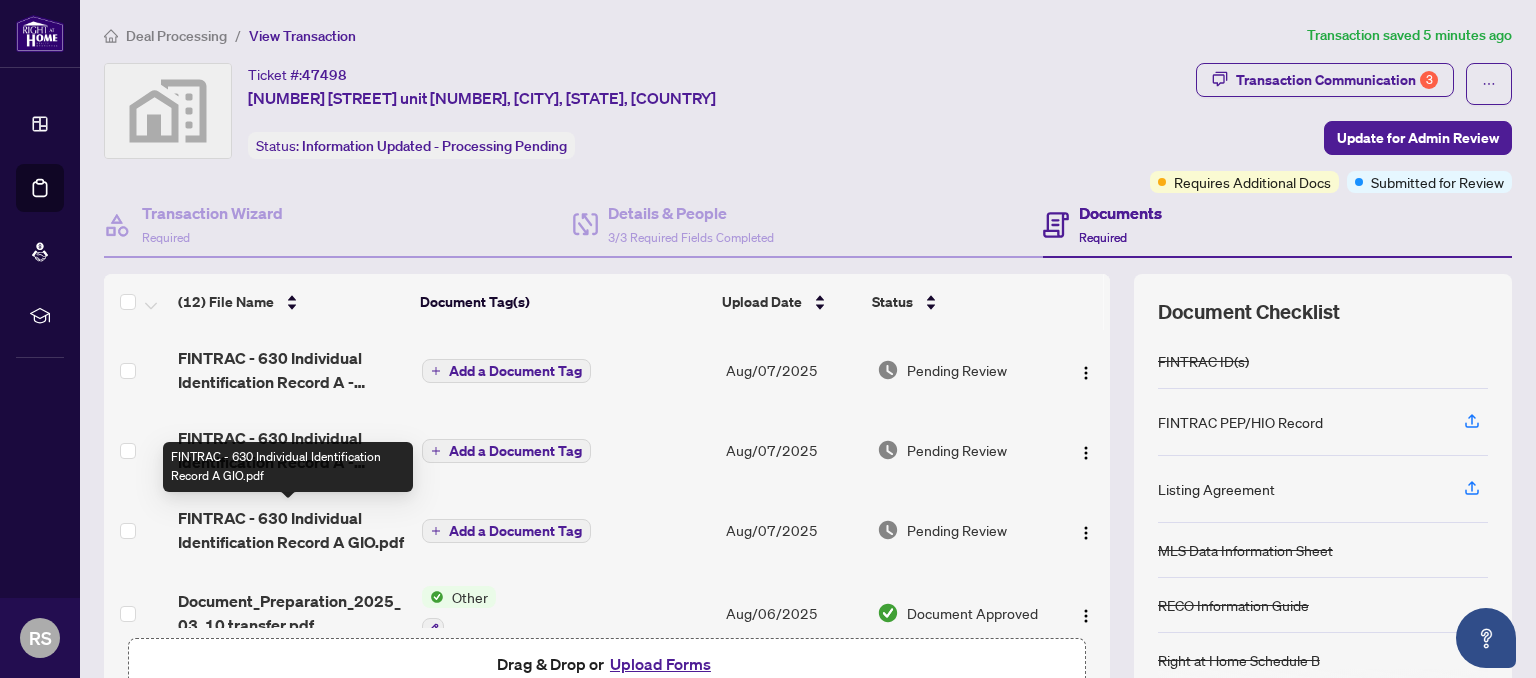 click on "FINTRAC - 630 Individual Identification Record A GIO.pdf" at bounding box center [291, 530] 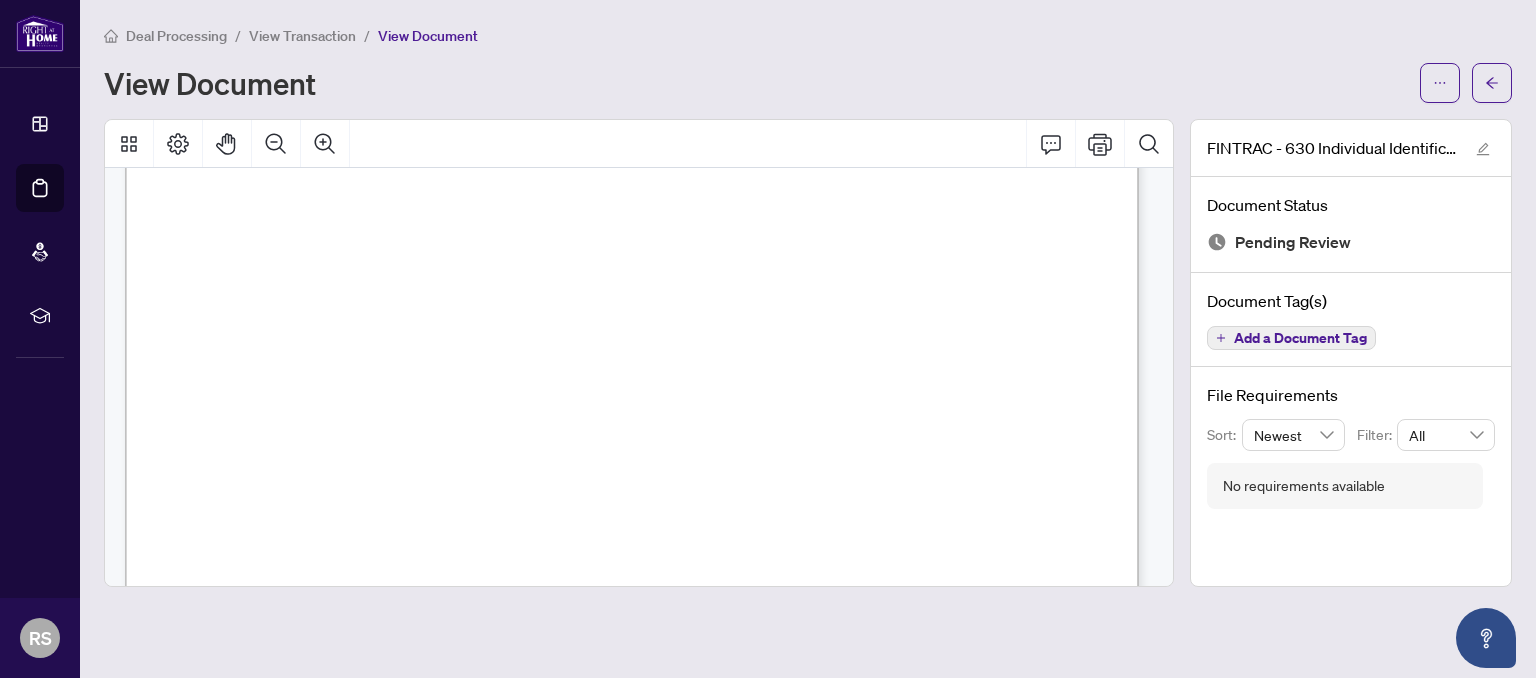 scroll, scrollTop: 400, scrollLeft: 0, axis: vertical 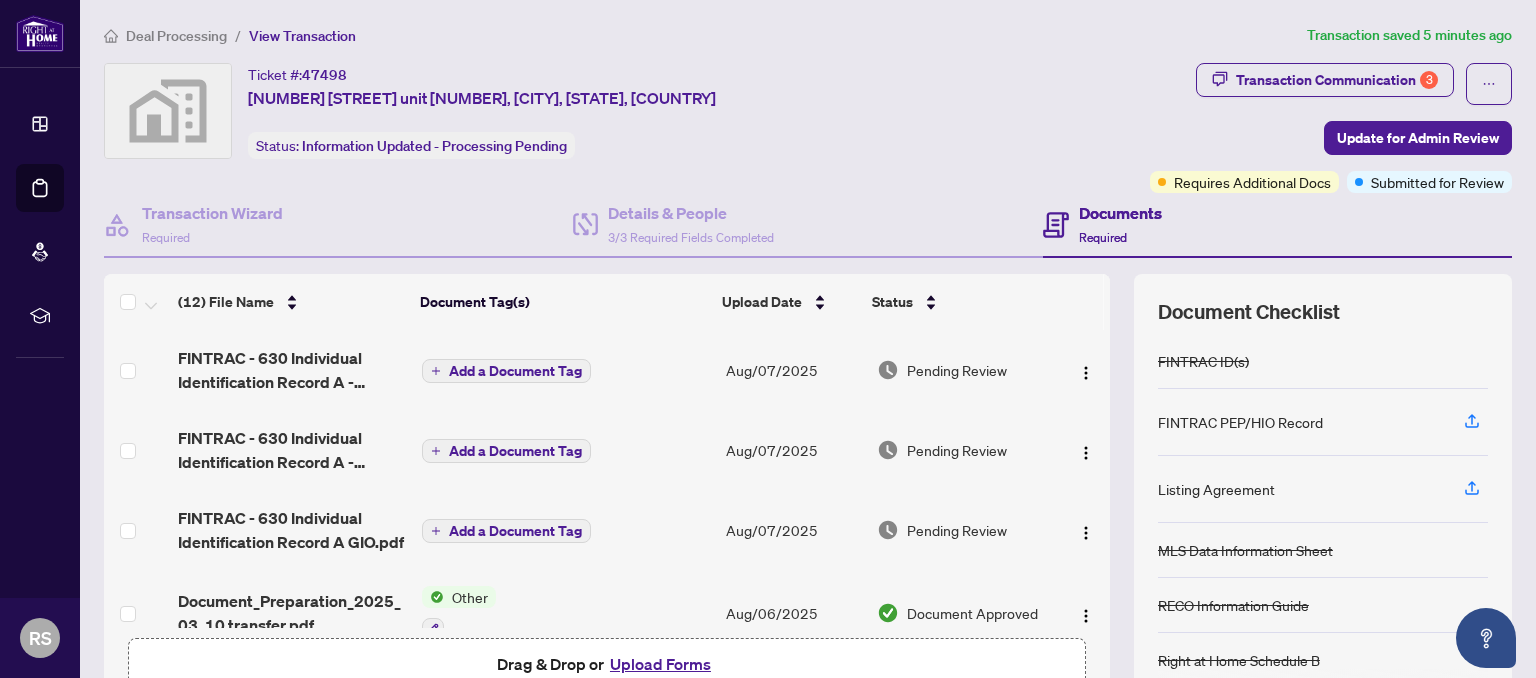 drag, startPoint x: 38, startPoint y: 4, endPoint x: 58, endPoint y: 433, distance: 429.46594 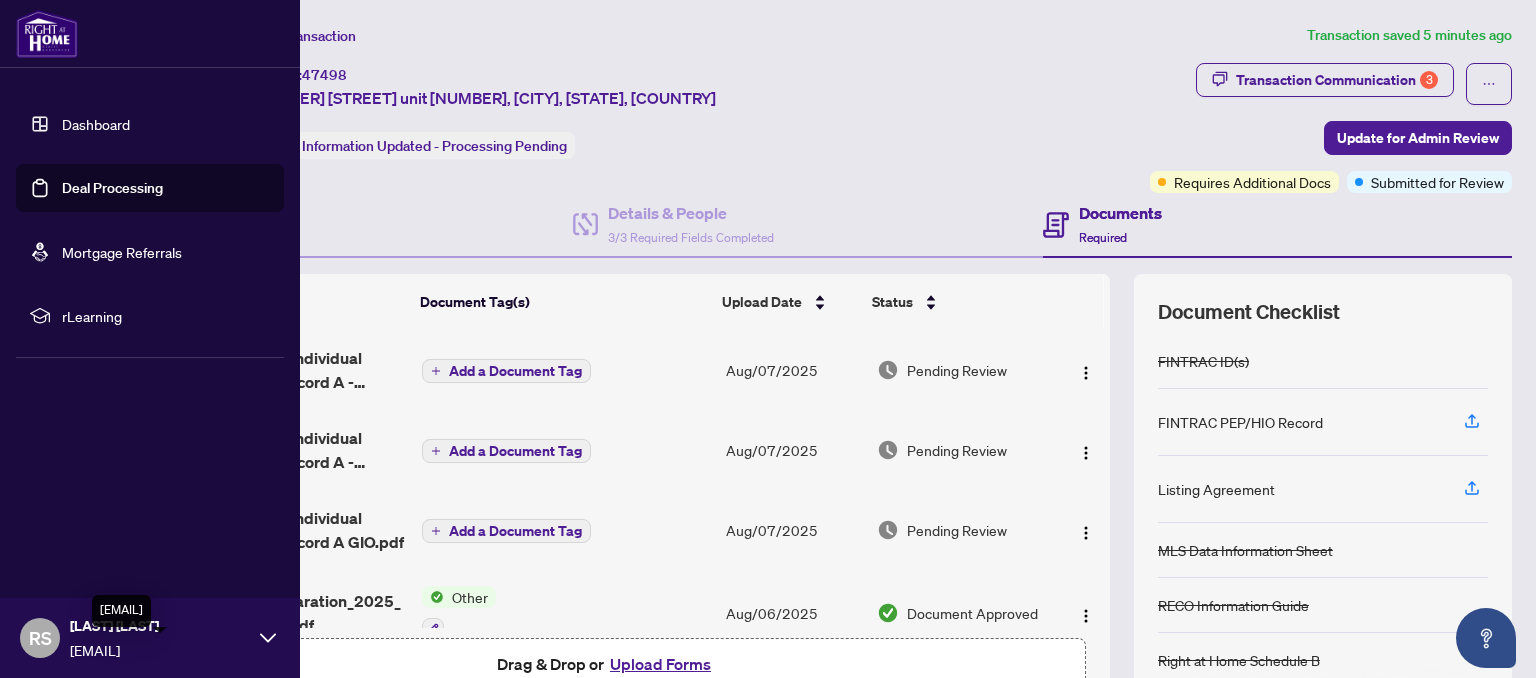 click on "[EMAIL]" at bounding box center [160, 650] 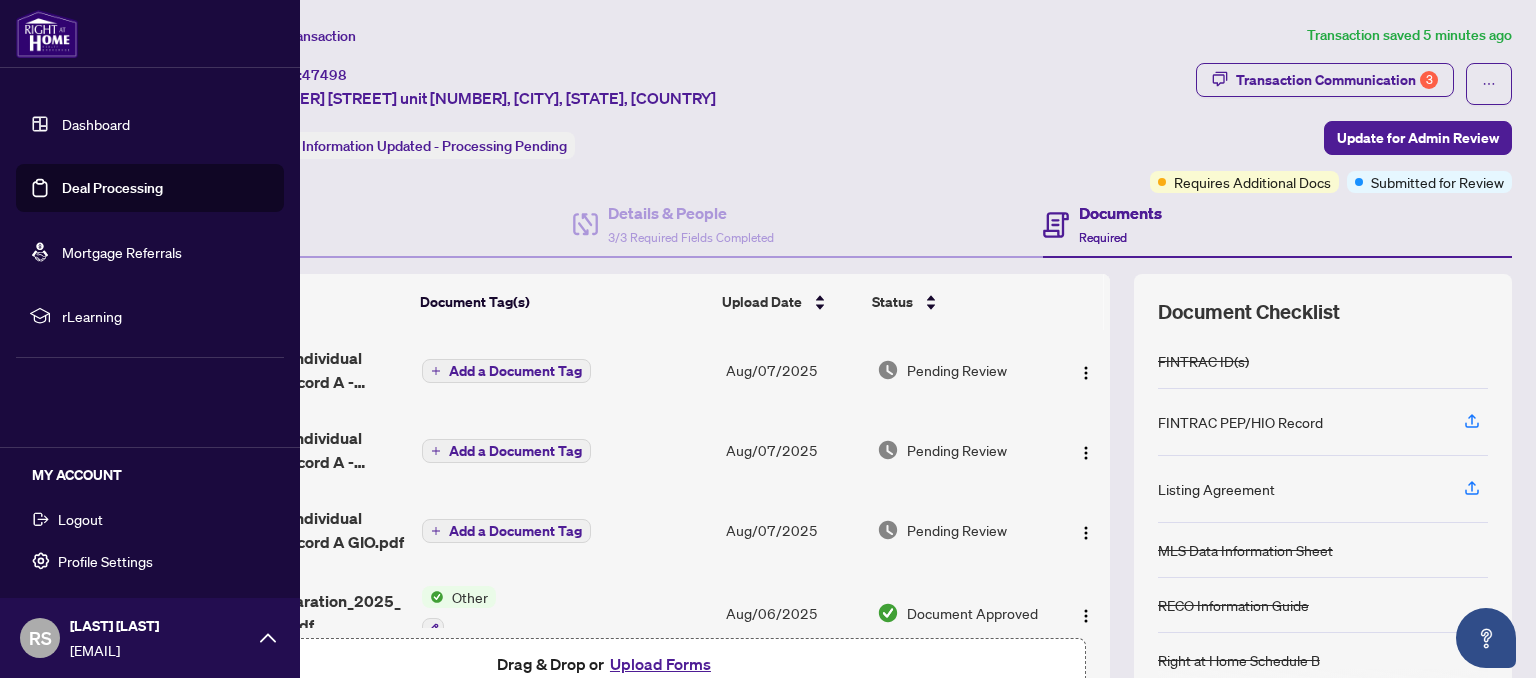 click on "Logout" at bounding box center (80, 519) 